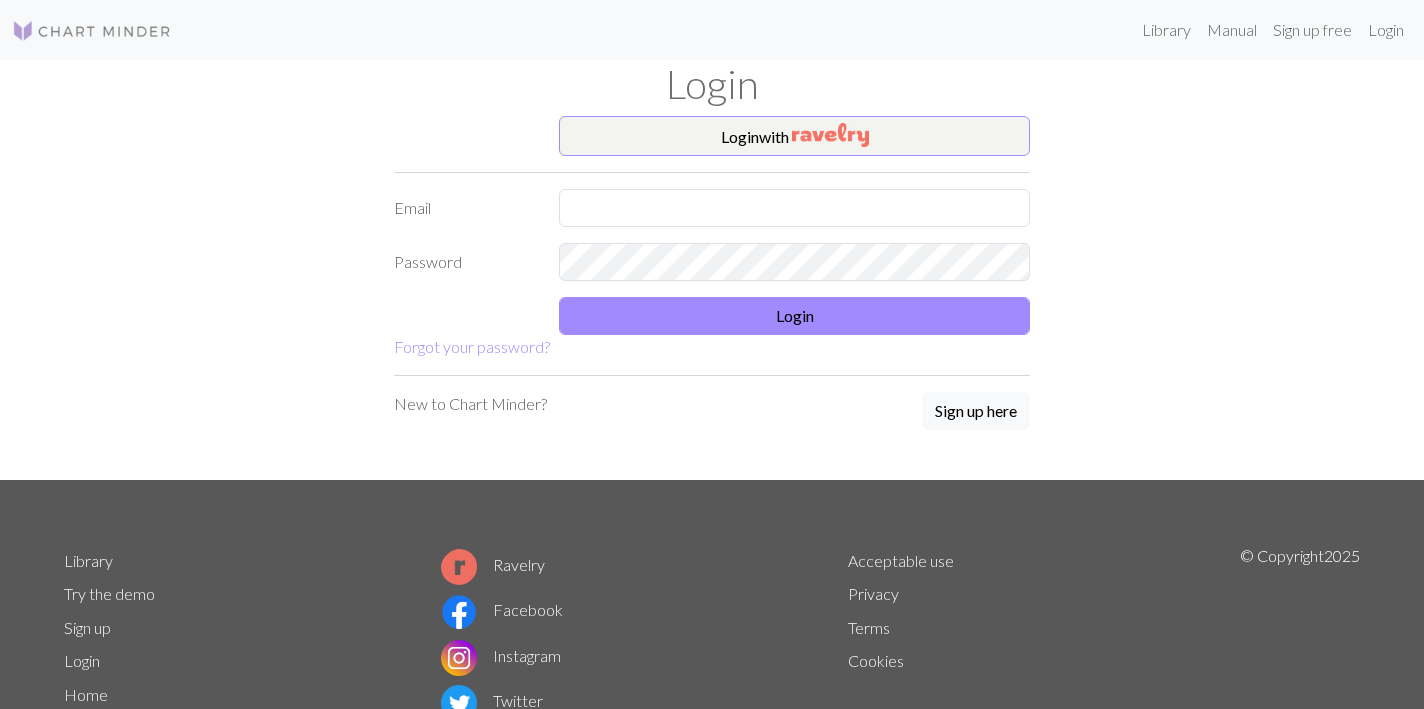 scroll, scrollTop: 0, scrollLeft: 0, axis: both 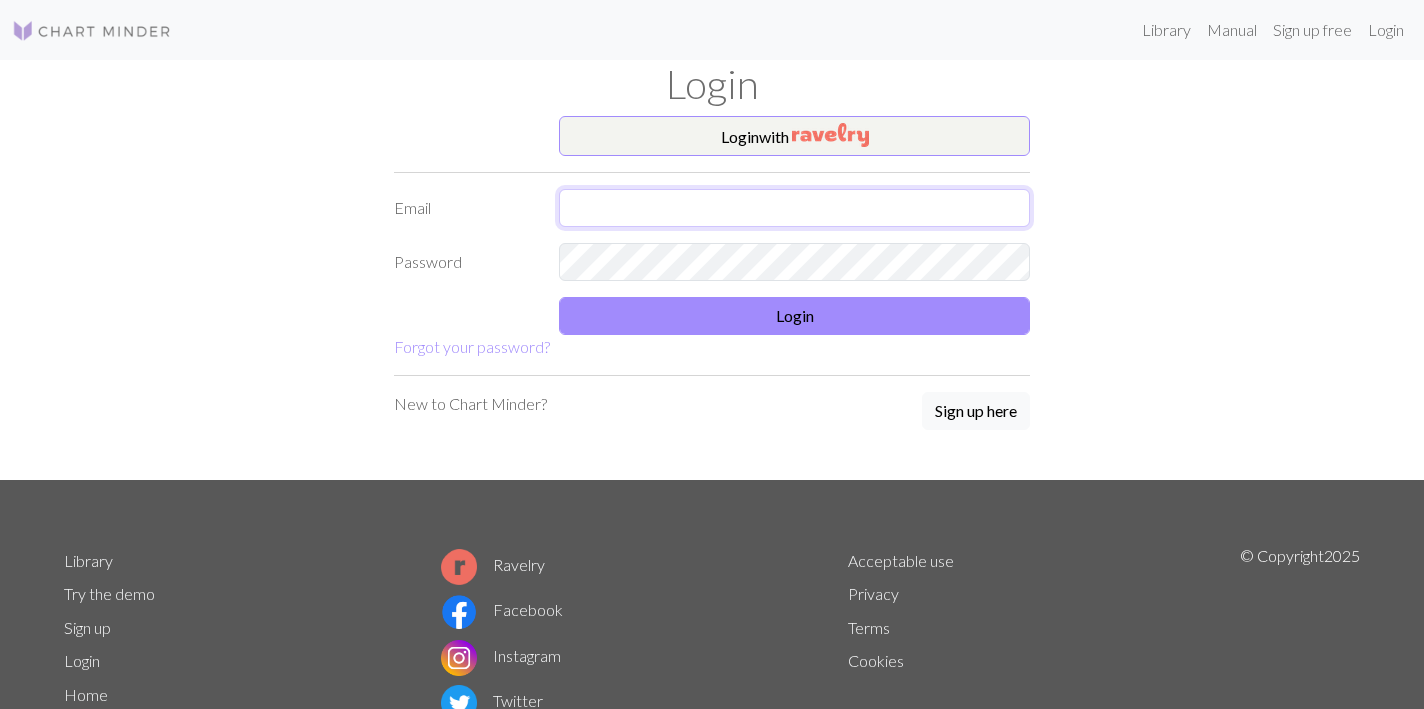 type on "quinn.nixon15@example.com" 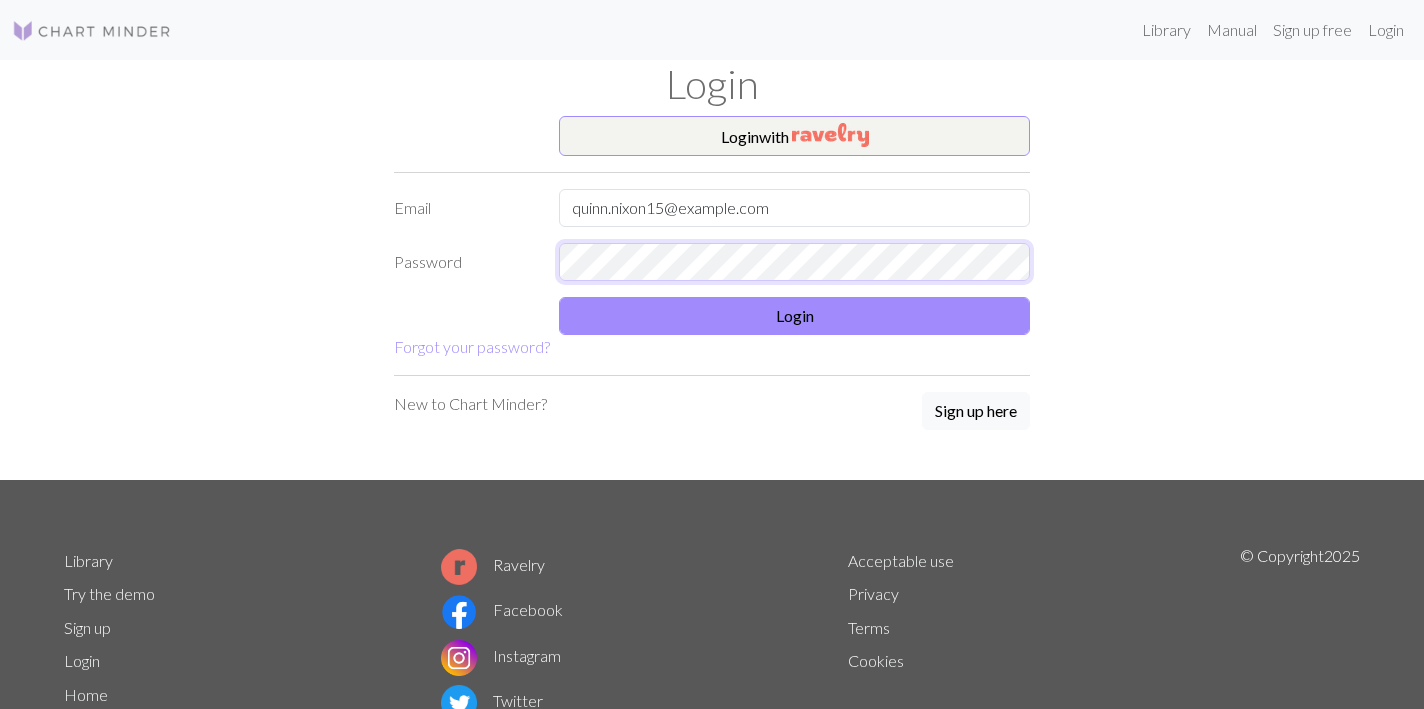 scroll, scrollTop: 0, scrollLeft: 0, axis: both 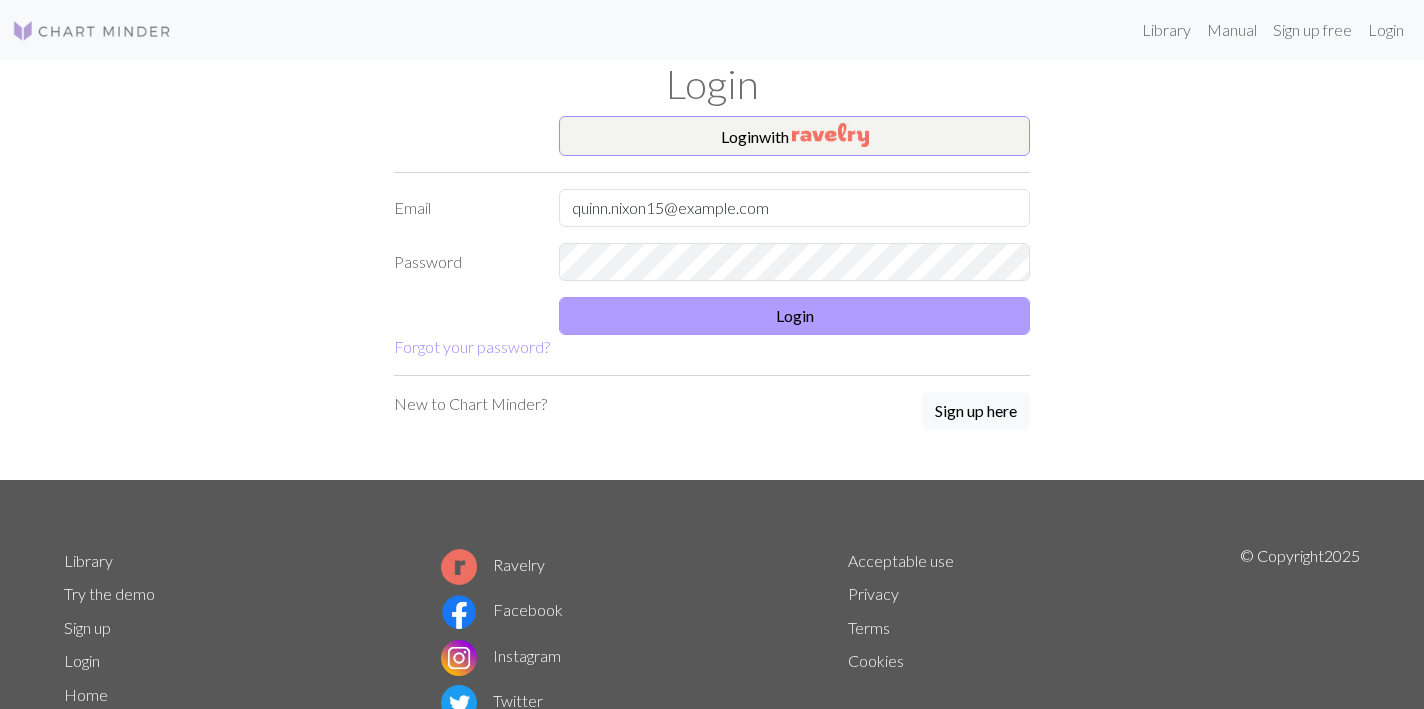 click on "Login" at bounding box center (794, 316) 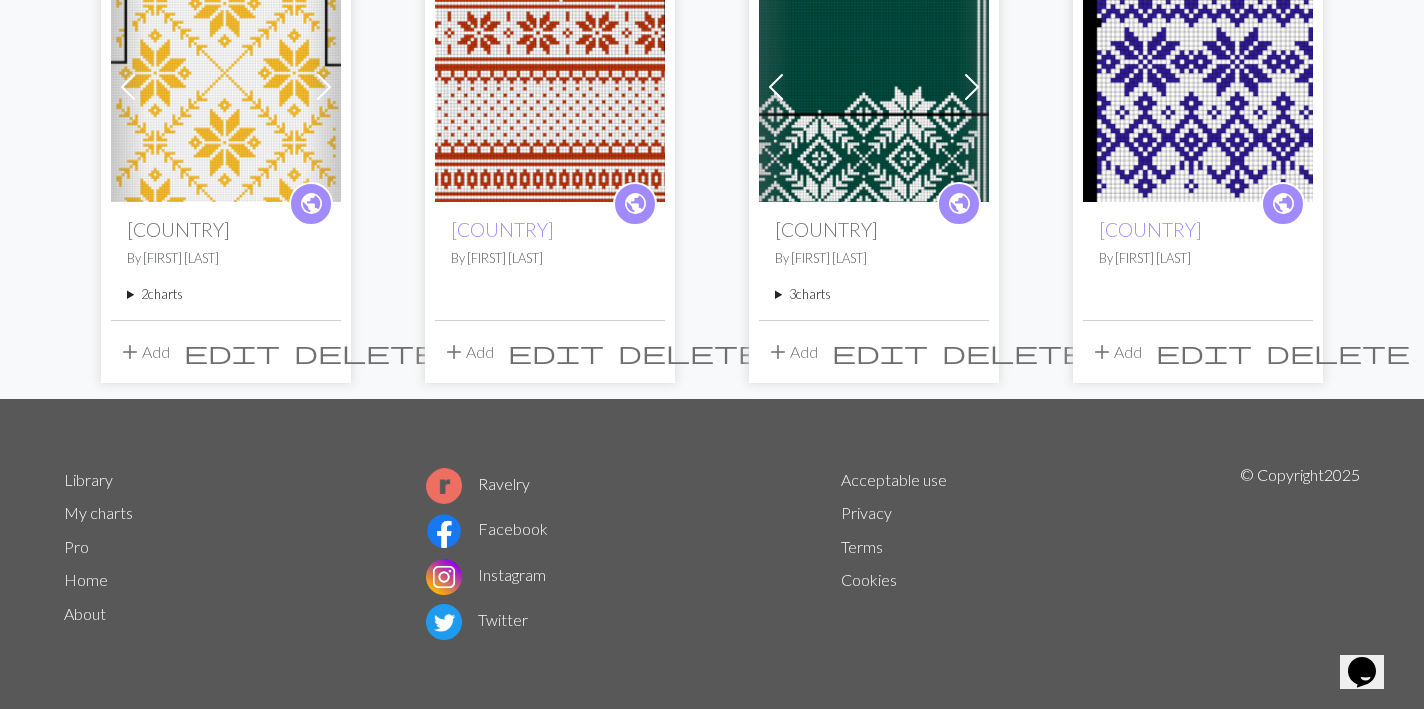 scroll, scrollTop: 1591, scrollLeft: 0, axis: vertical 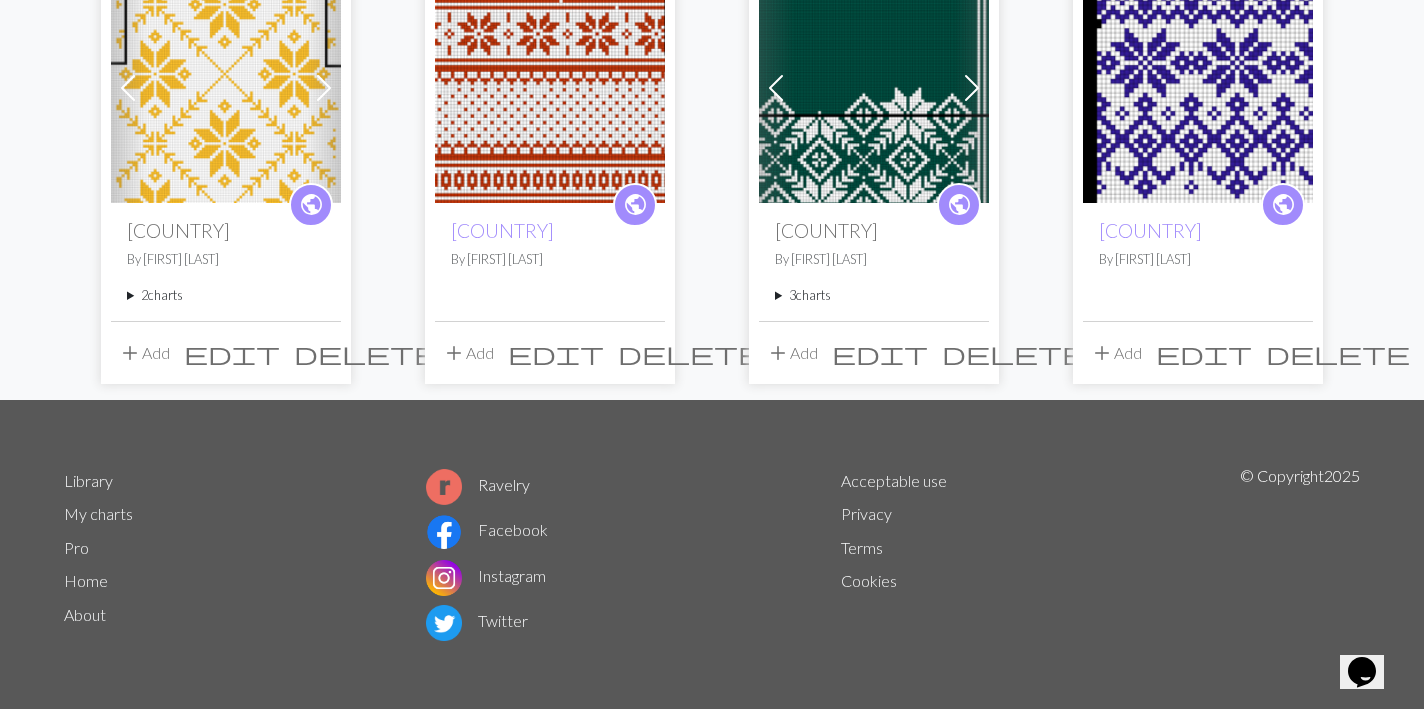 click on "2  charts" at bounding box center [226, 295] 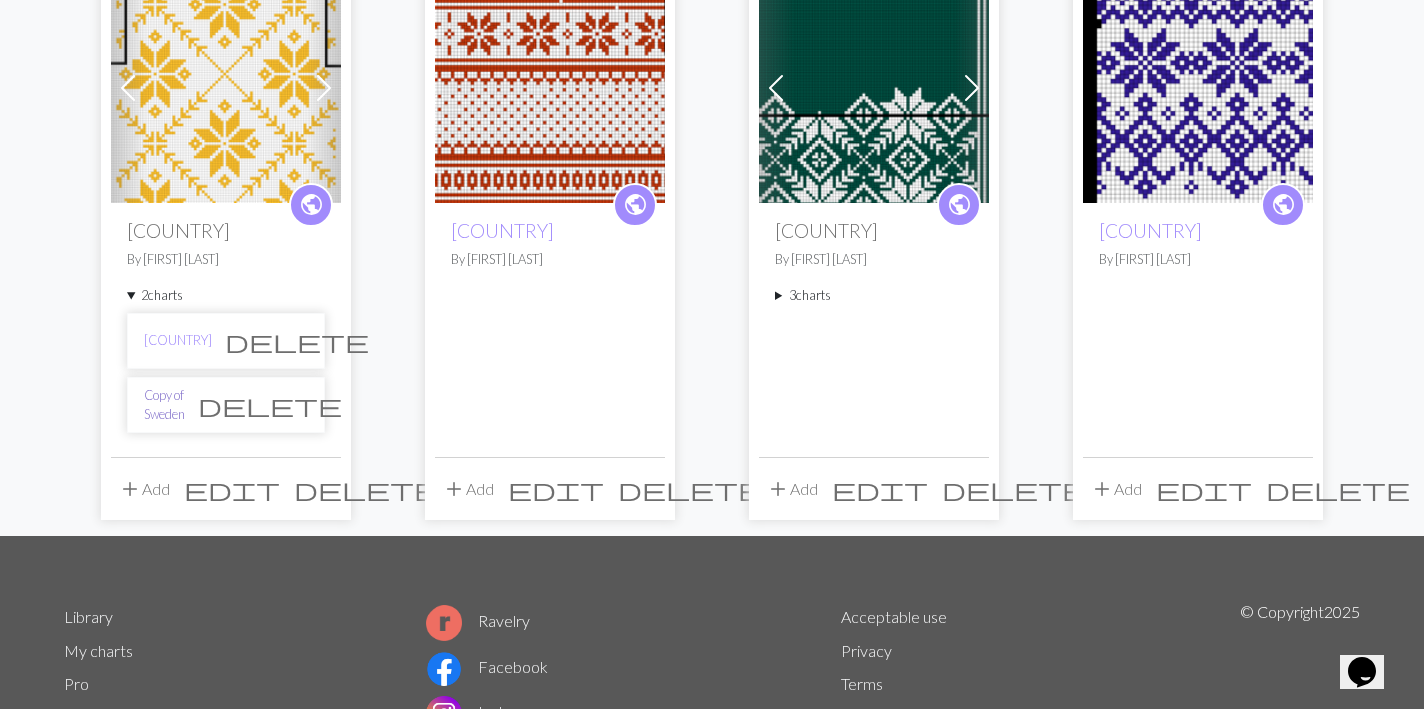 click on "Copy of Sweden" at bounding box center [164, 405] 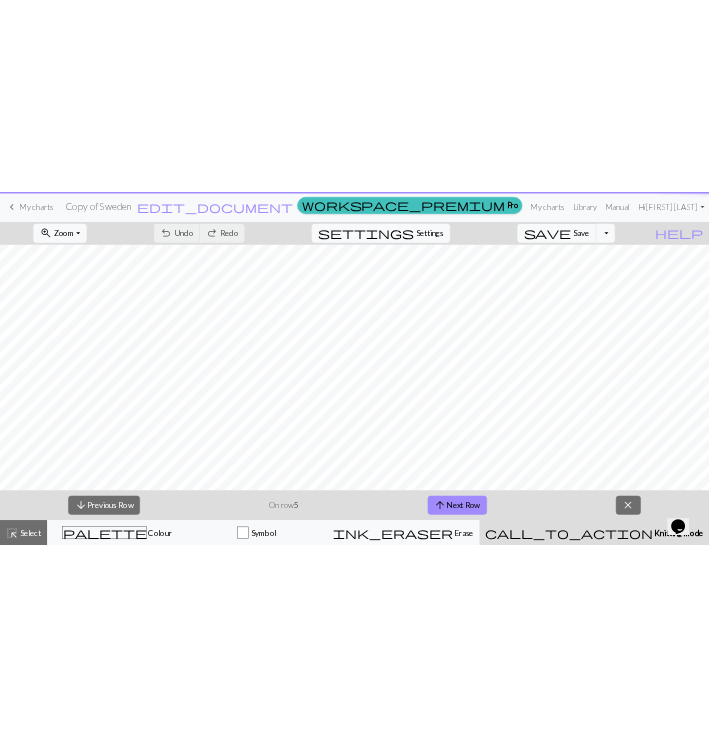 scroll, scrollTop: 0, scrollLeft: 0, axis: both 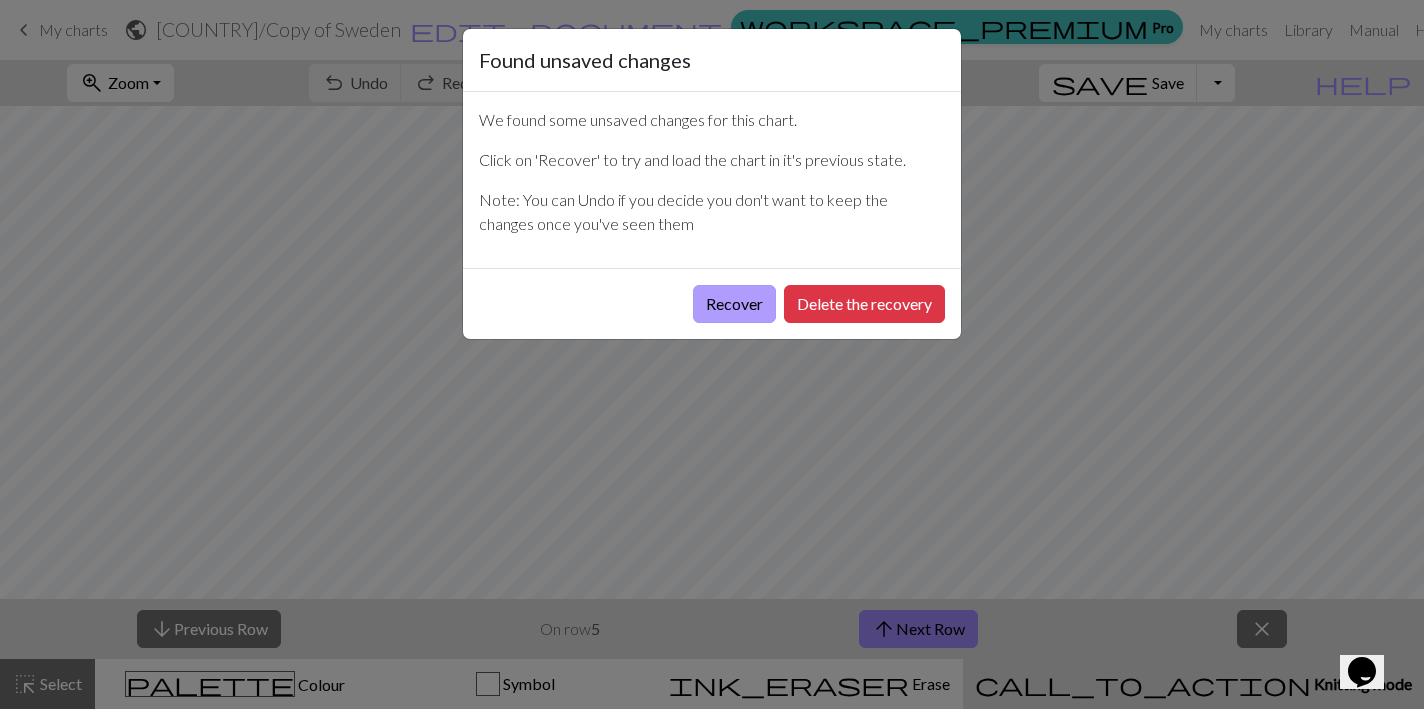 click on "Recover" at bounding box center (734, 304) 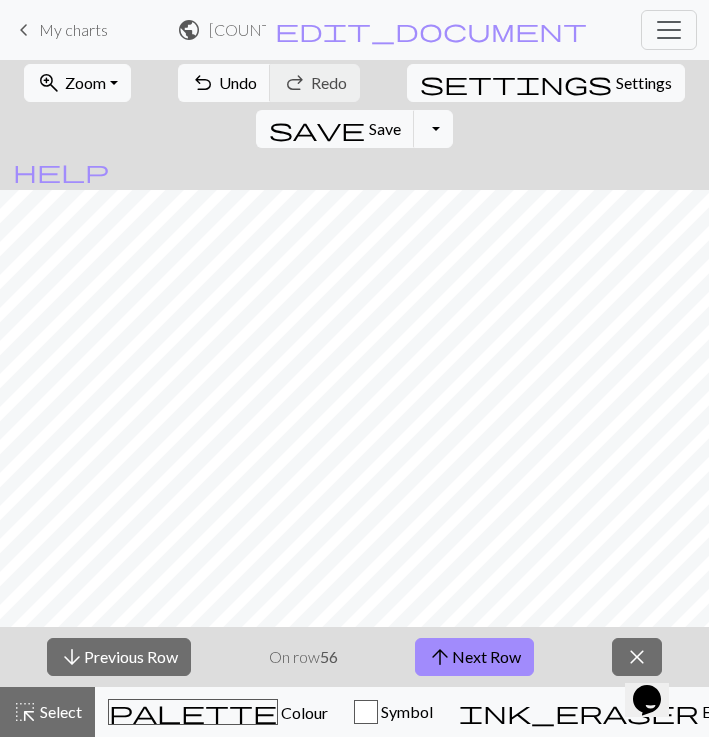 scroll, scrollTop: 29, scrollLeft: 1208, axis: both 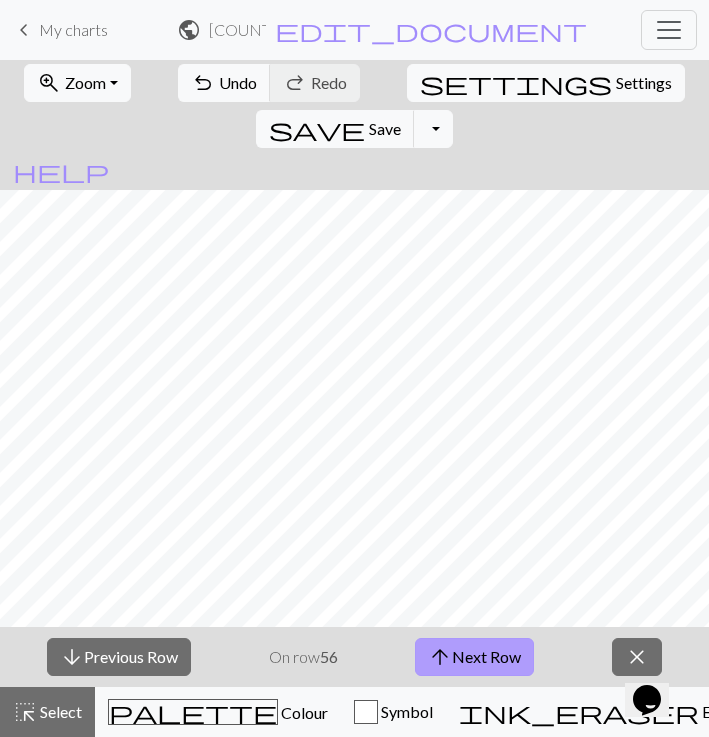 click on "arrow_upward  Next Row" at bounding box center [474, 657] 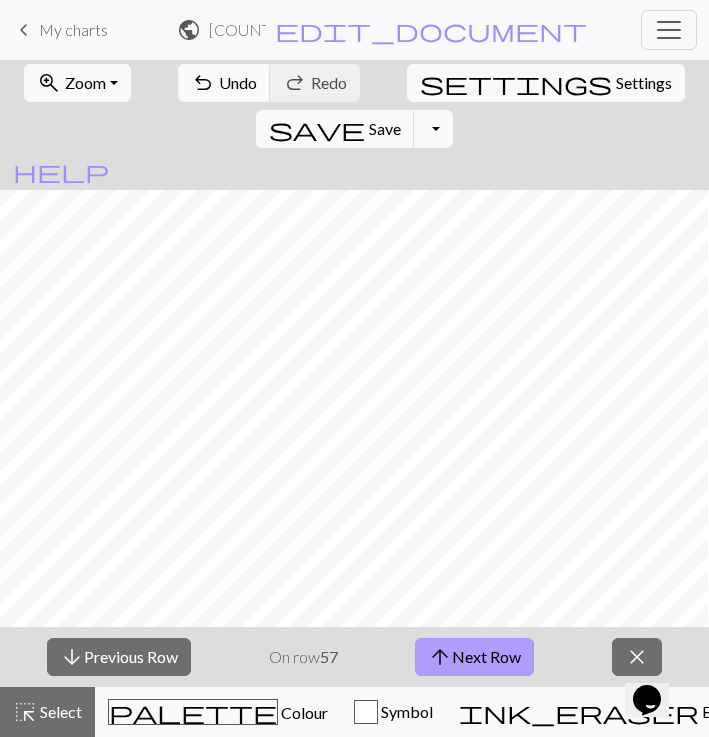 scroll, scrollTop: 28, scrollLeft: 139, axis: both 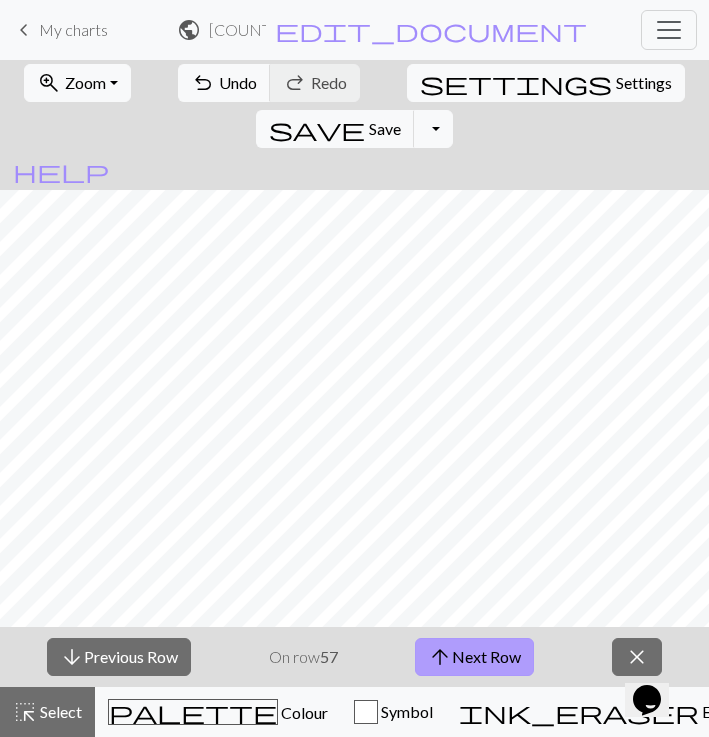 click on "arrow_upward  Next Row" at bounding box center [474, 657] 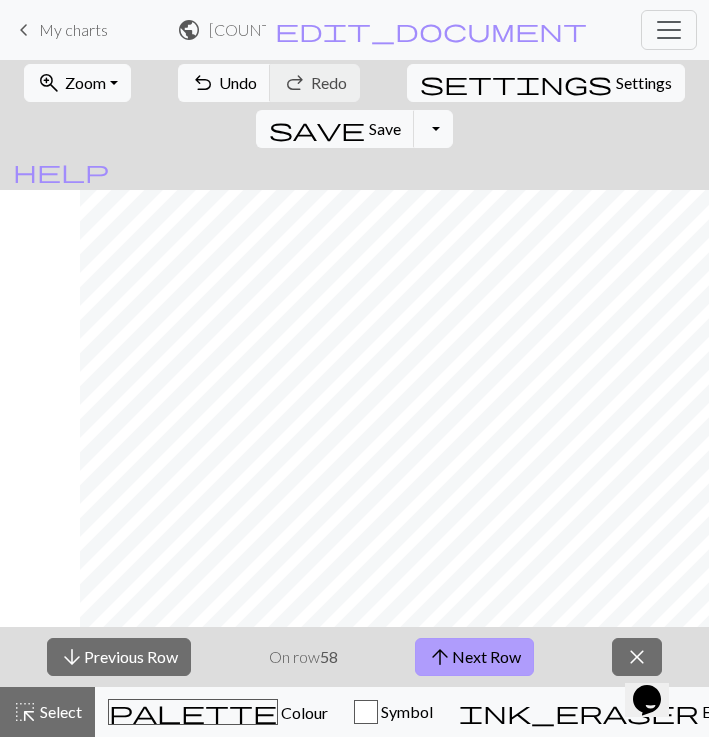 scroll, scrollTop: 0, scrollLeft: 1209, axis: horizontal 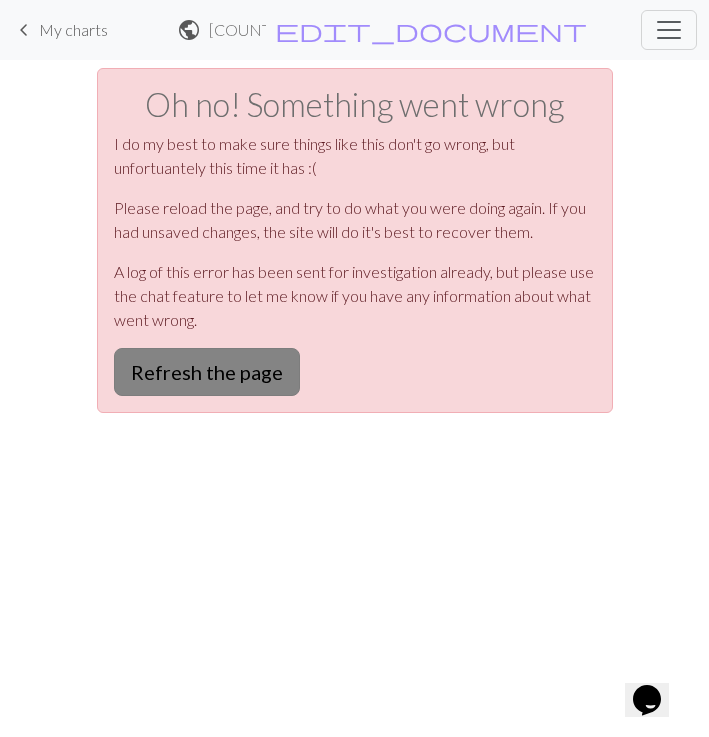 click on "Refresh the page" at bounding box center (207, 372) 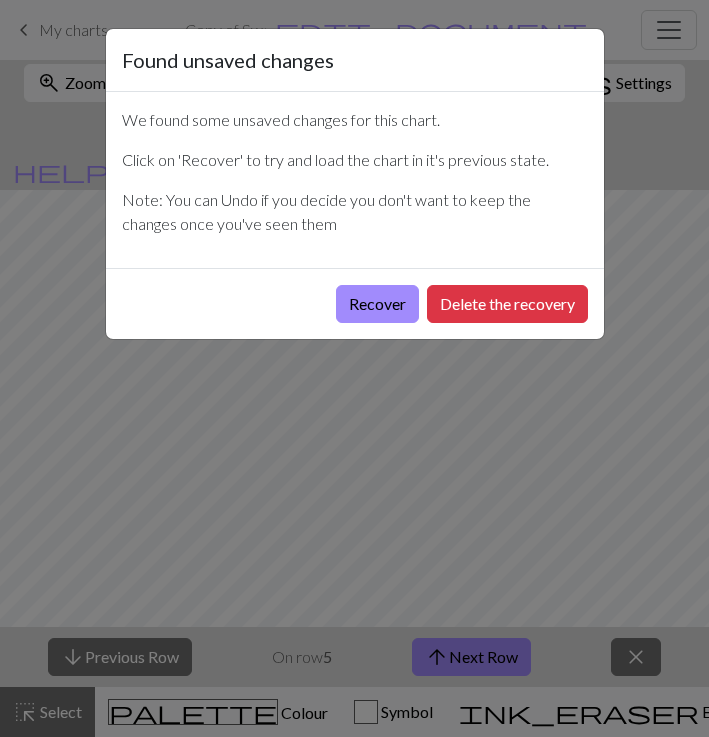 scroll, scrollTop: 0, scrollLeft: 0, axis: both 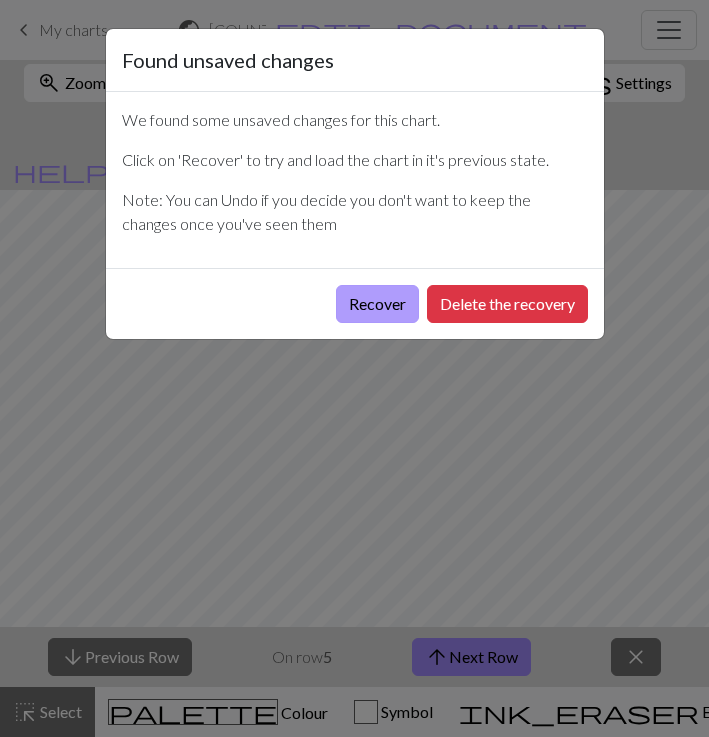 click on "Recover" at bounding box center [377, 304] 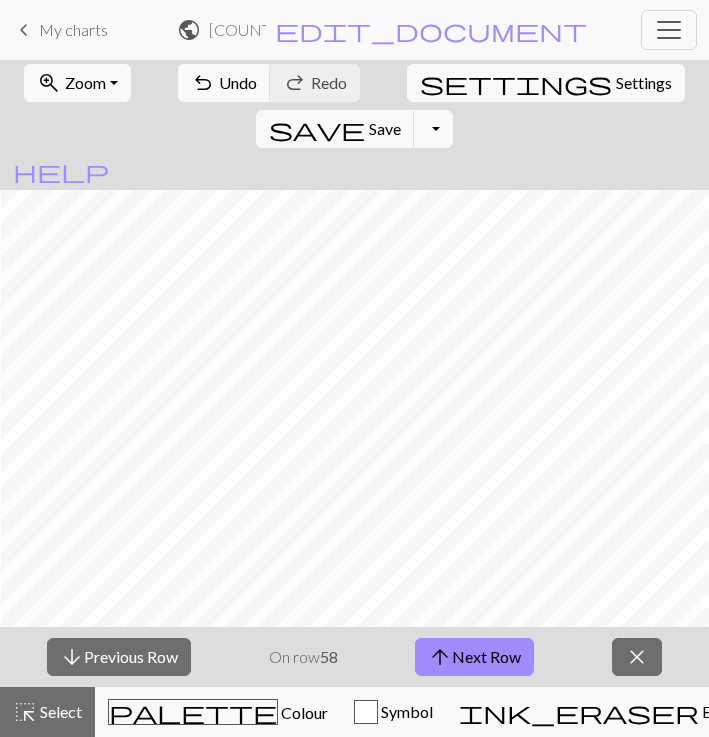 scroll, scrollTop: 0, scrollLeft: 0, axis: both 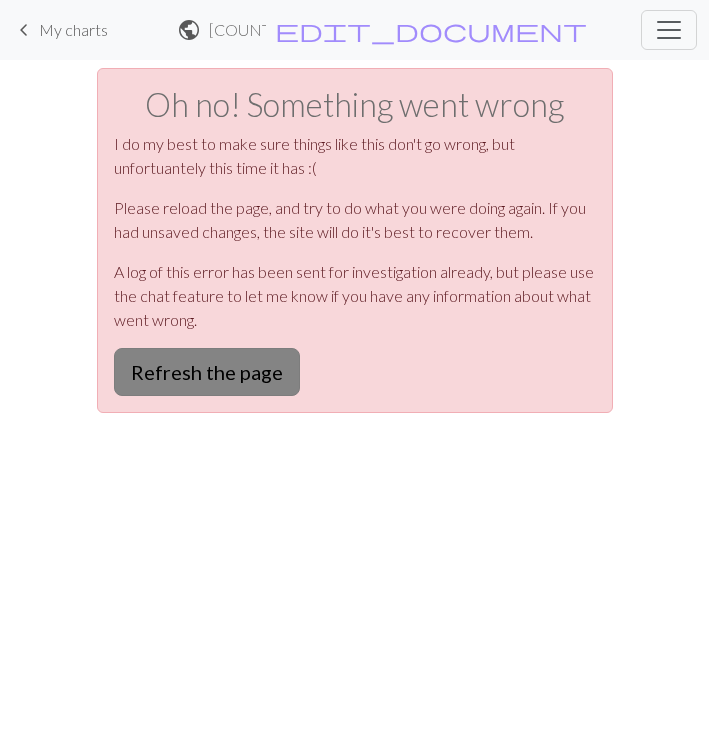 click on "Refresh the page" at bounding box center (207, 372) 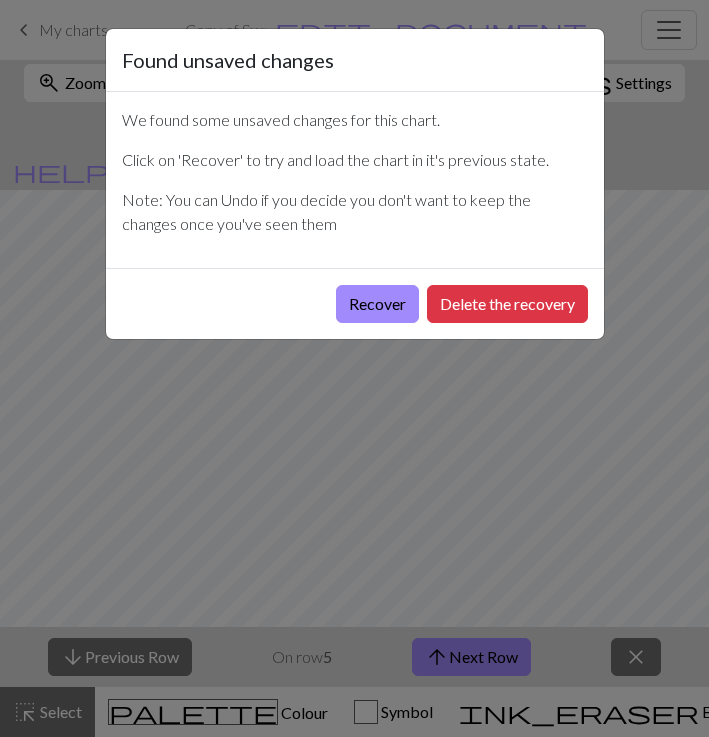 scroll, scrollTop: 0, scrollLeft: 0, axis: both 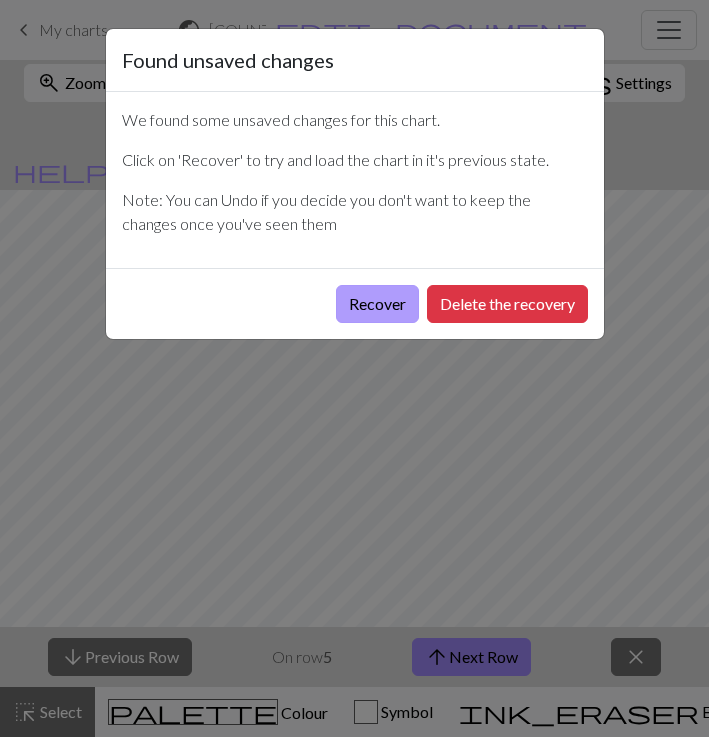 click on "Recover" at bounding box center [377, 304] 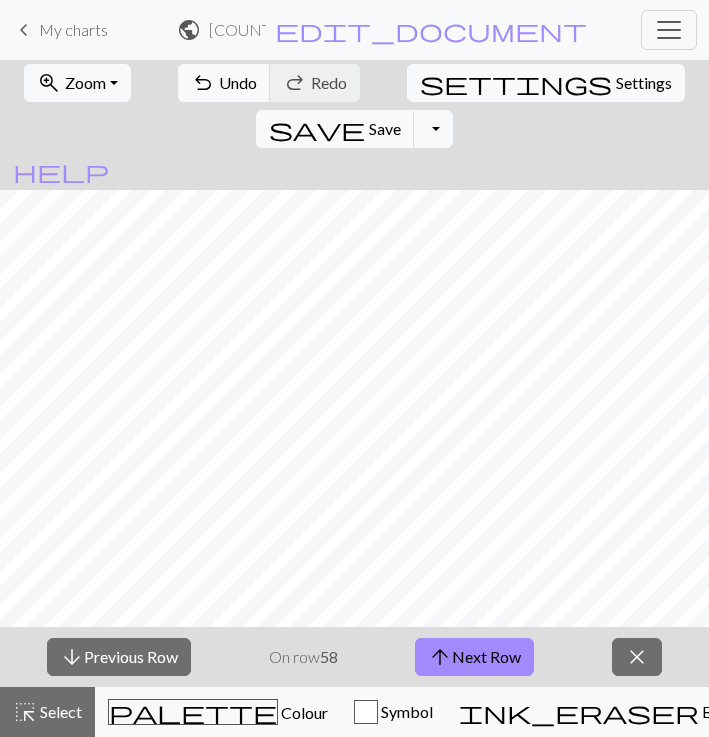 scroll, scrollTop: 0, scrollLeft: 0, axis: both 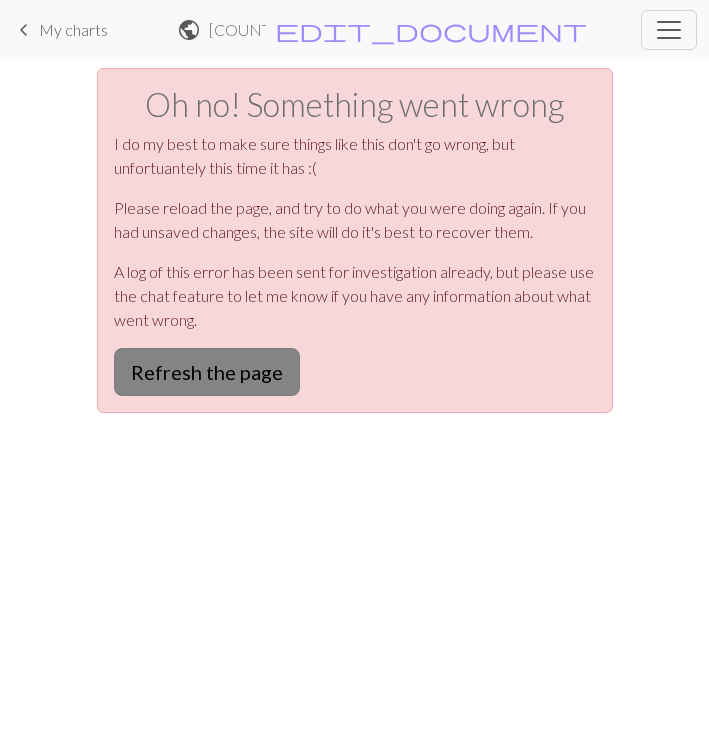 click on "Refresh the page" at bounding box center [207, 372] 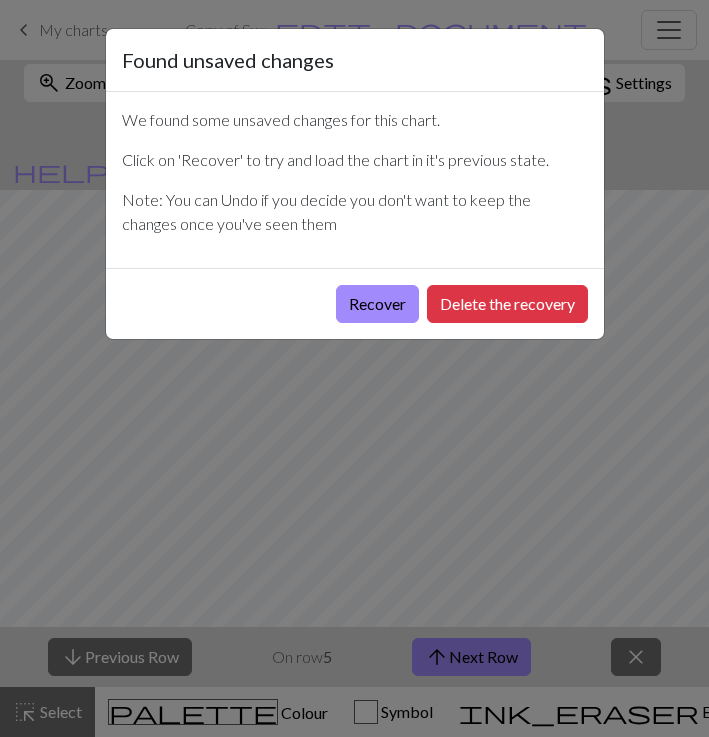 scroll, scrollTop: 0, scrollLeft: 0, axis: both 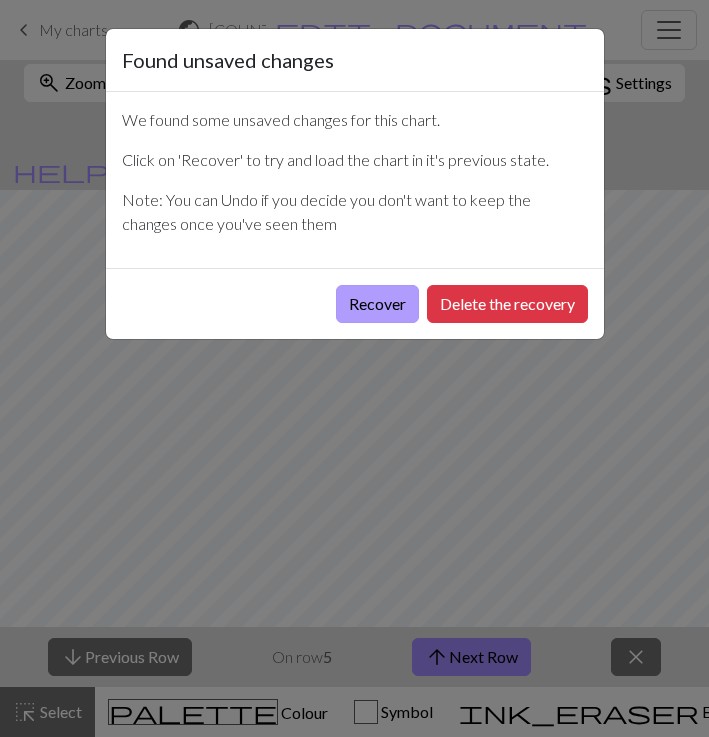 click on "Recover" at bounding box center (377, 304) 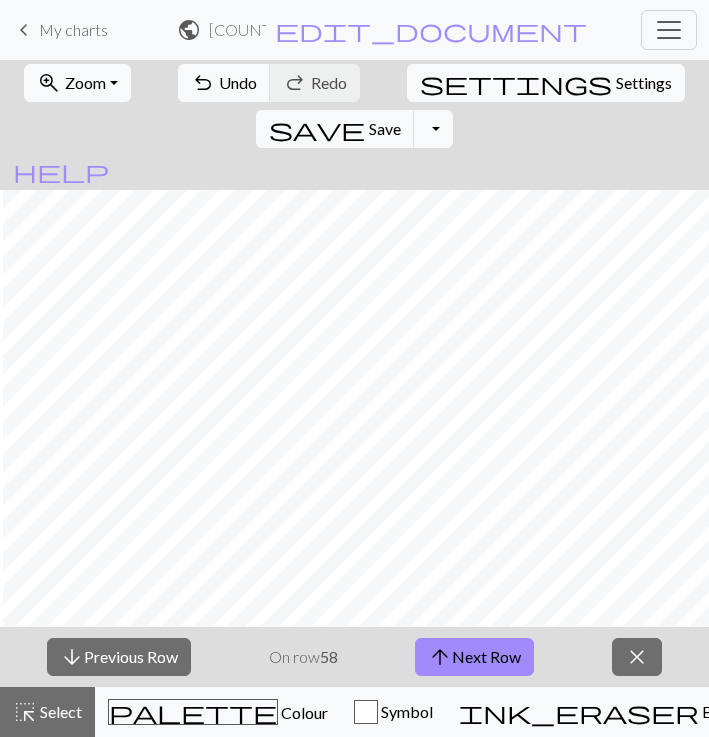 scroll, scrollTop: 0, scrollLeft: 1208, axis: horizontal 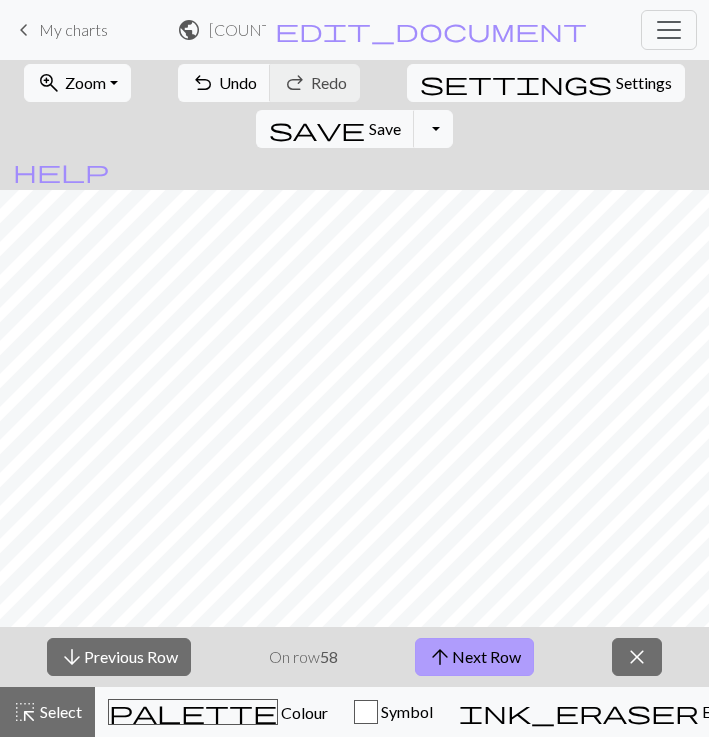 click on "arrow_upward  Next Row" at bounding box center (474, 657) 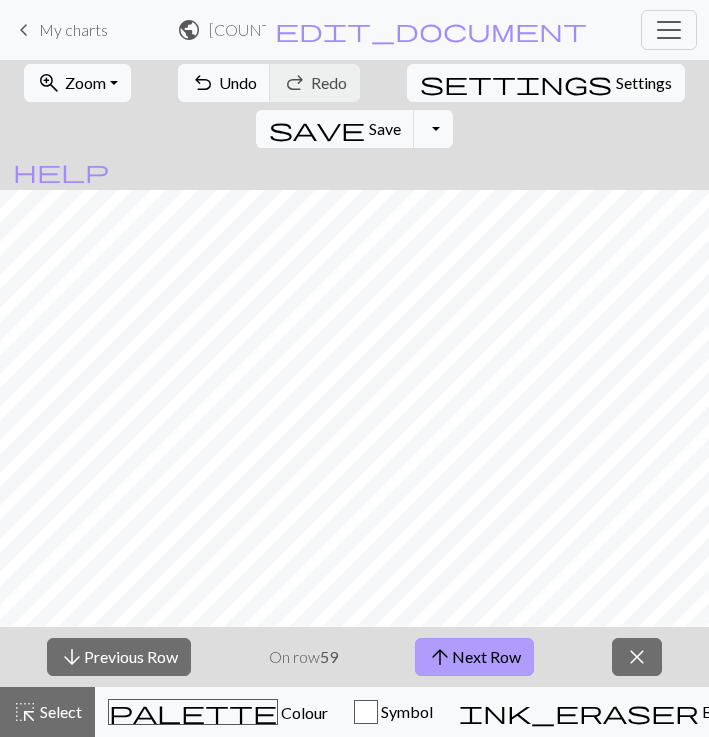 scroll, scrollTop: 6, scrollLeft: 80, axis: both 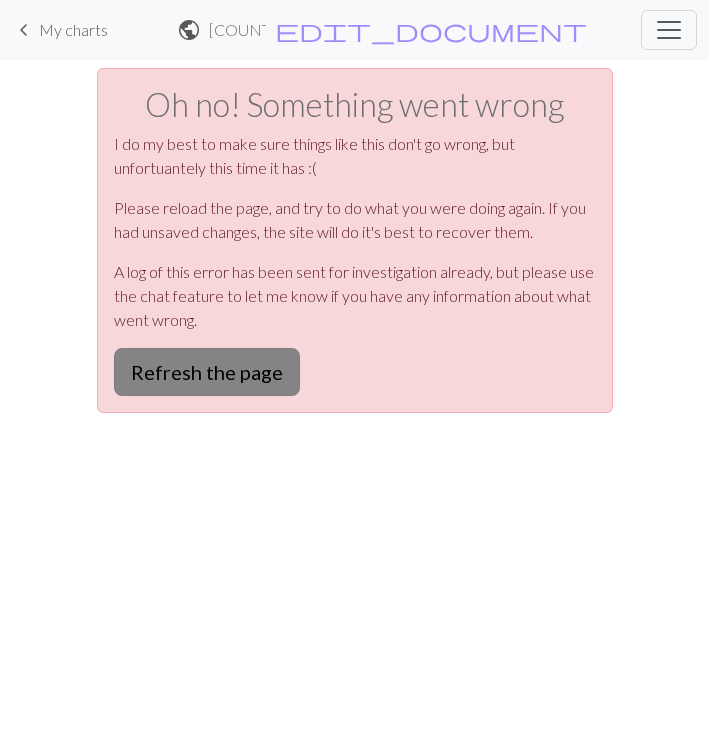 click on "Refresh the page" at bounding box center (207, 372) 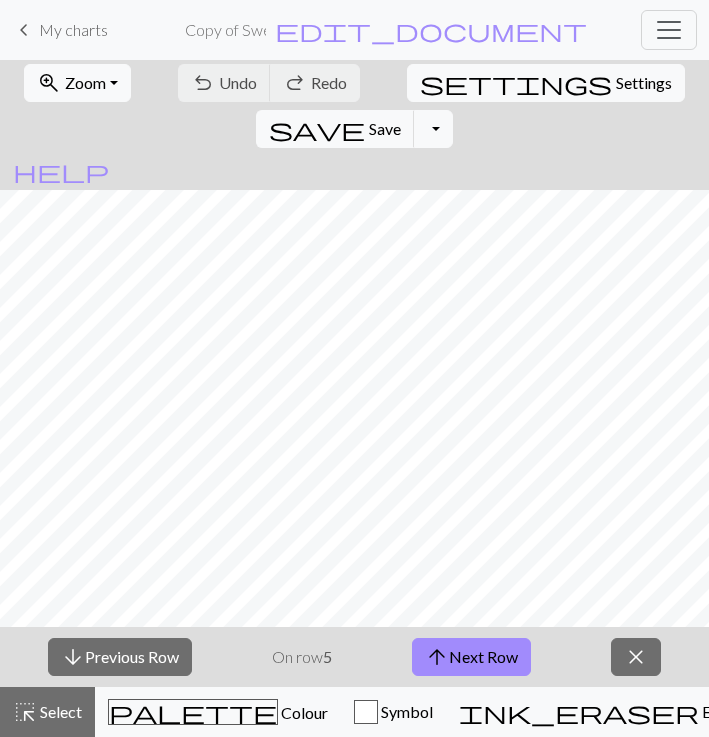 scroll, scrollTop: 0, scrollLeft: 0, axis: both 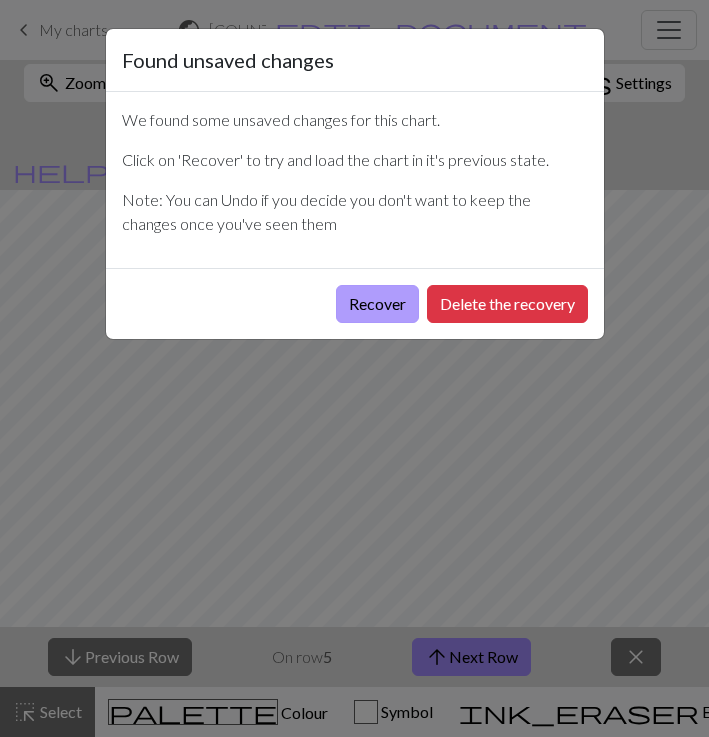 click on "Recover" at bounding box center [377, 304] 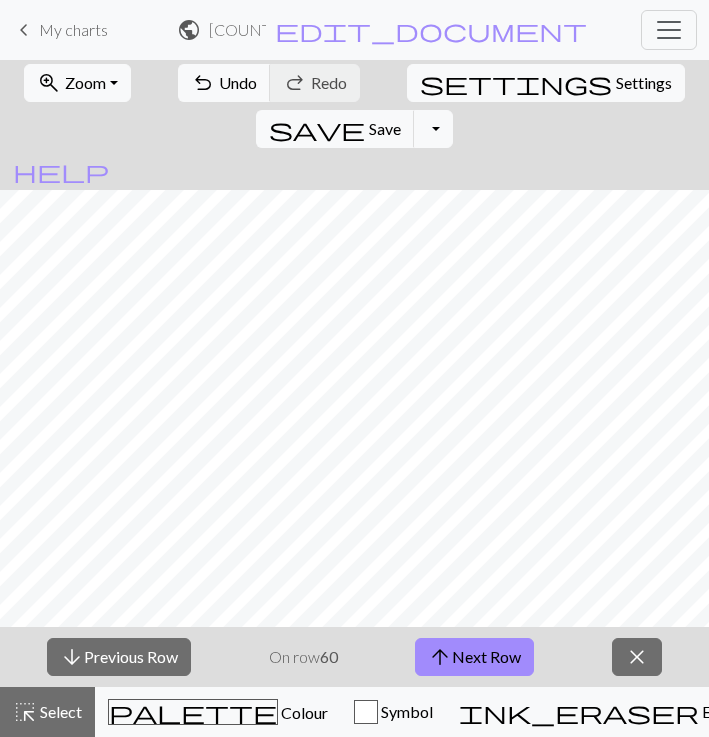 scroll, scrollTop: 0, scrollLeft: 0, axis: both 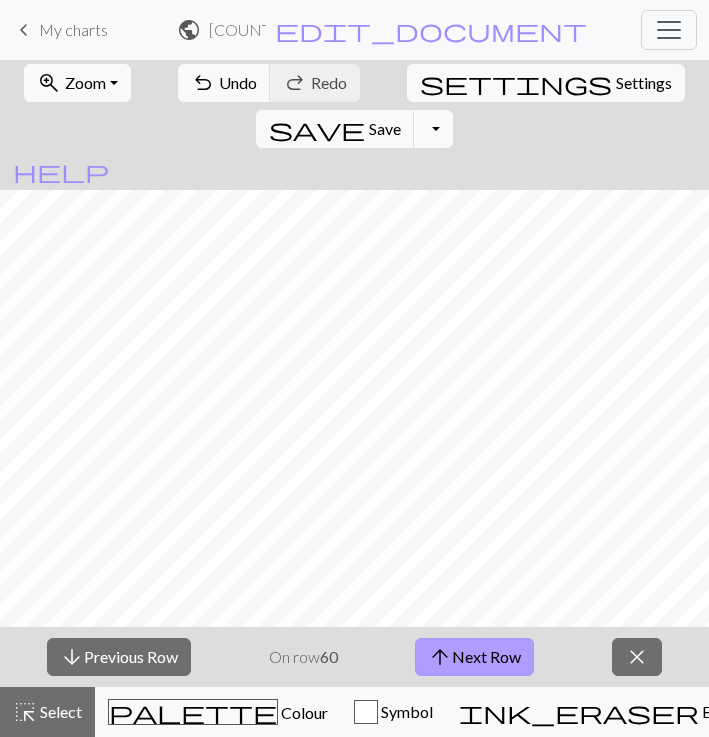 click on "arrow_upward  Next Row" at bounding box center [474, 657] 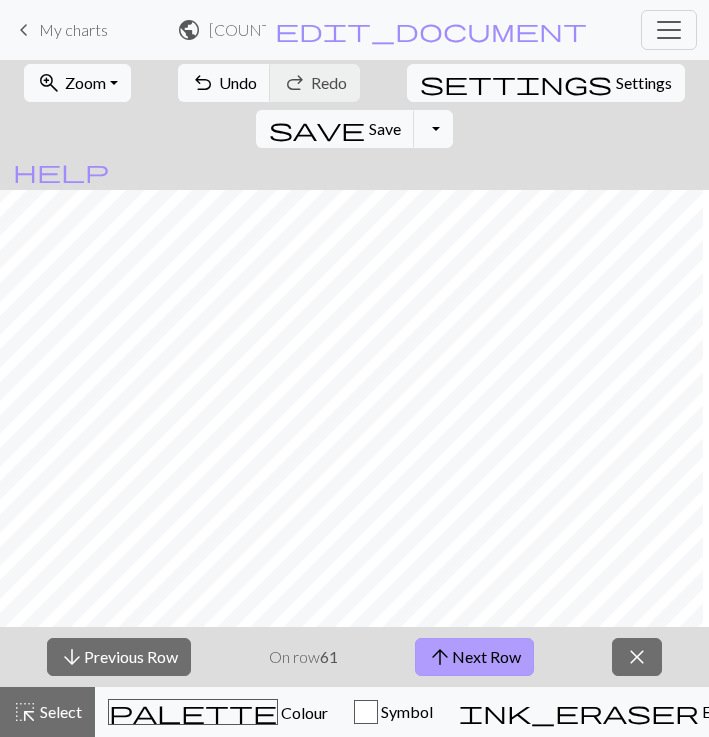 scroll, scrollTop: 10, scrollLeft: 54, axis: both 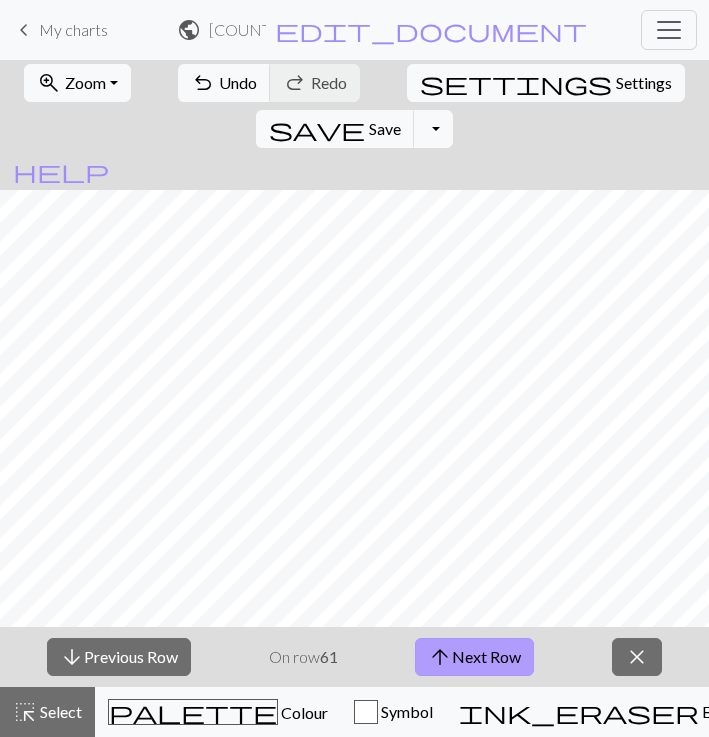 click on "arrow_upward  Next Row" at bounding box center (474, 657) 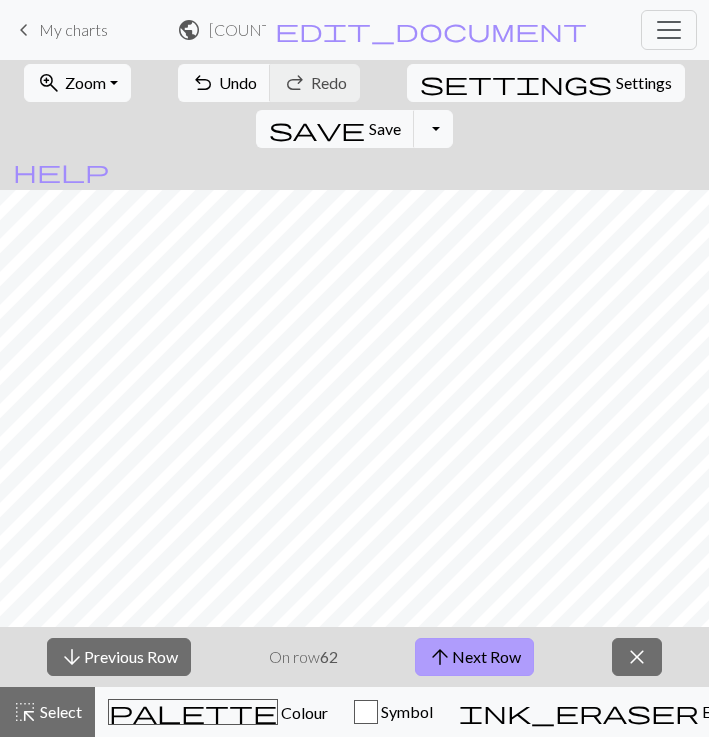 scroll, scrollTop: 0, scrollLeft: 0, axis: both 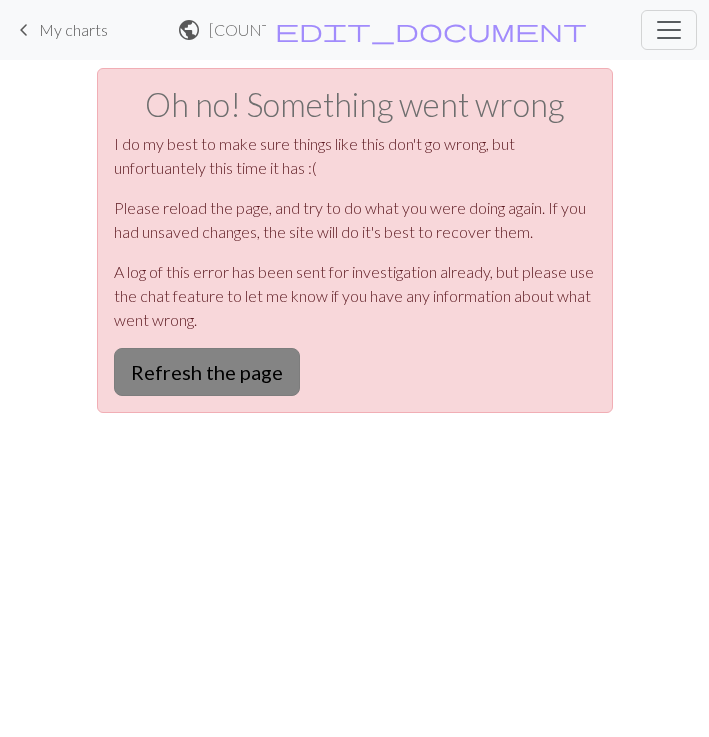 click on "Refresh the page" at bounding box center (207, 372) 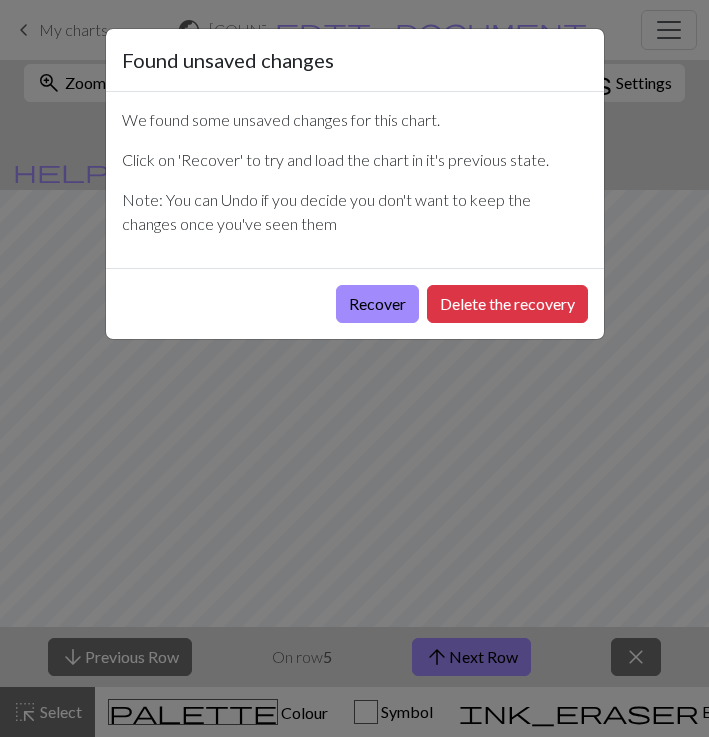 scroll, scrollTop: 0, scrollLeft: 0, axis: both 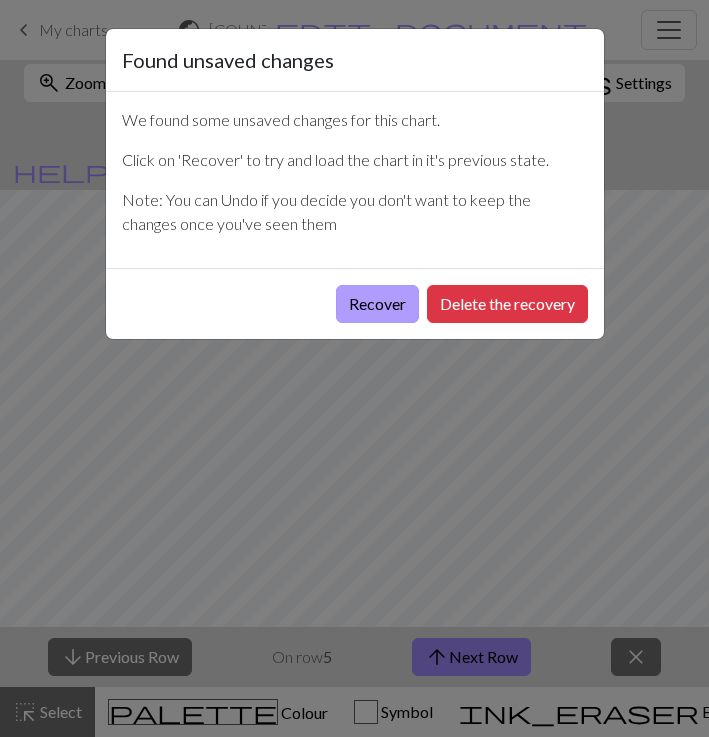 click on "Recover" at bounding box center [377, 304] 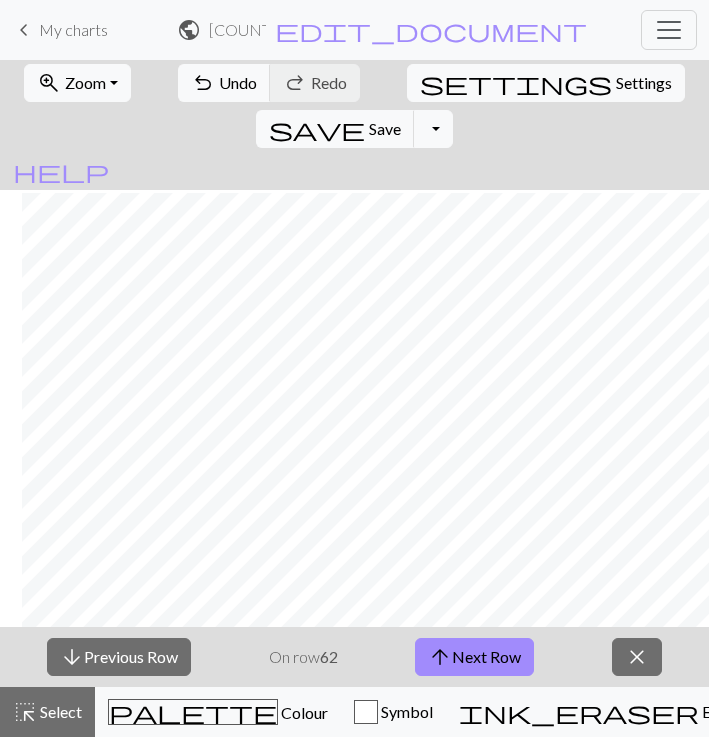 scroll, scrollTop: 4, scrollLeft: 1117, axis: both 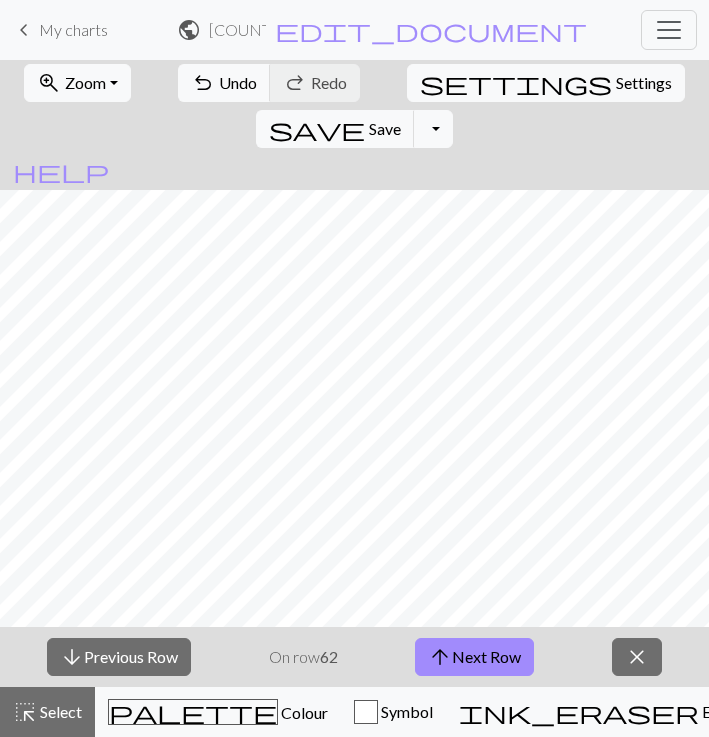click on "arrow_downward Previous Row On row  62 arrow_upward  Next Row close" at bounding box center [354, 657] 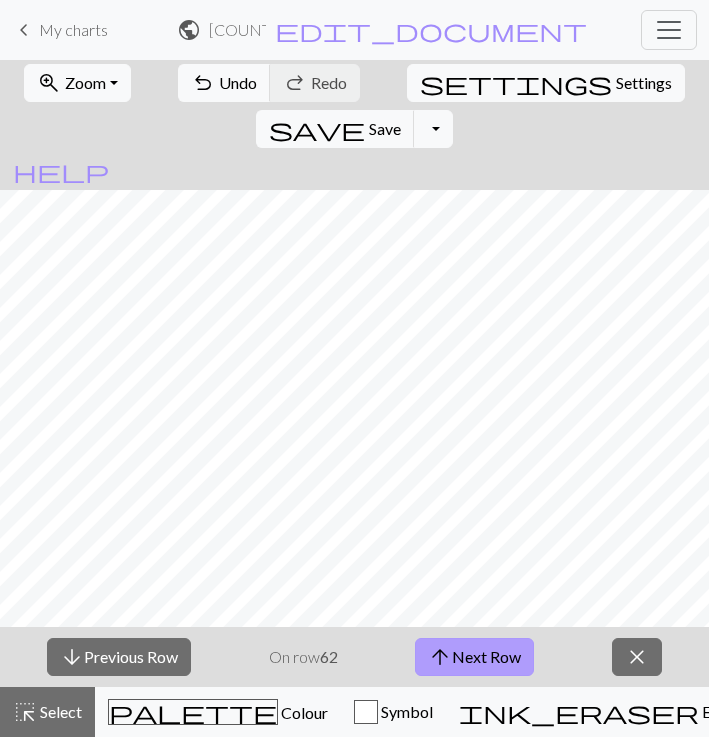 click on "arrow_upward  Next Row" at bounding box center (474, 657) 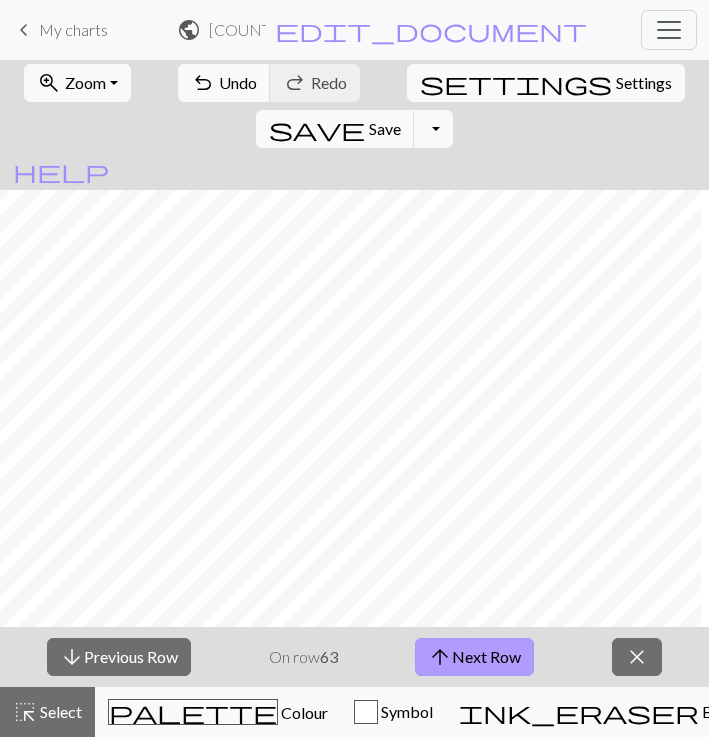 scroll, scrollTop: 0, scrollLeft: 185, axis: horizontal 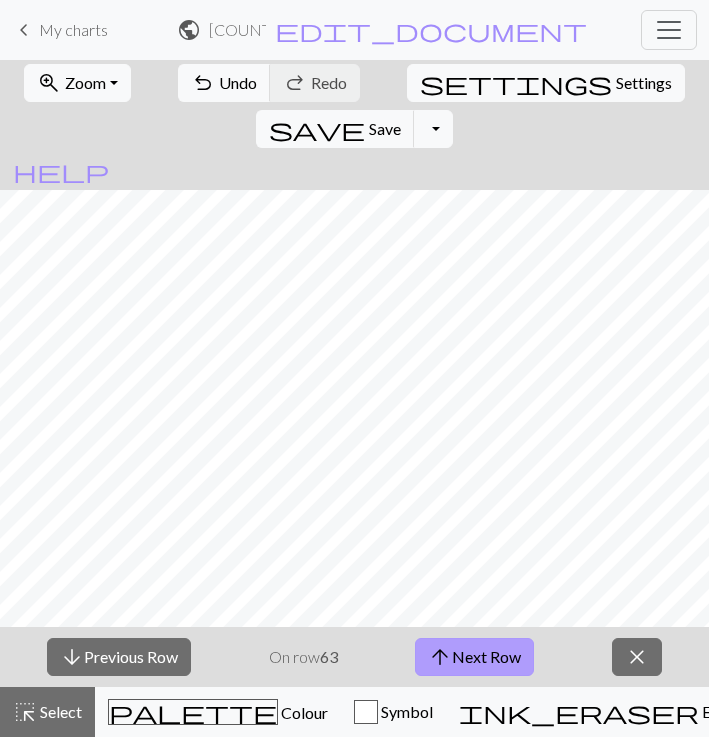 click on "arrow_upward  Next Row" at bounding box center (474, 657) 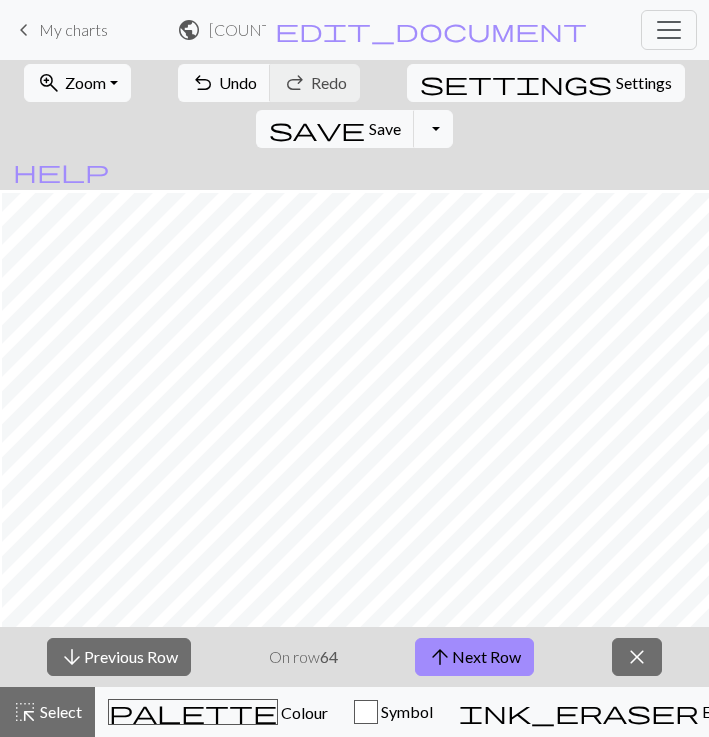 scroll, scrollTop: 6, scrollLeft: 1167, axis: both 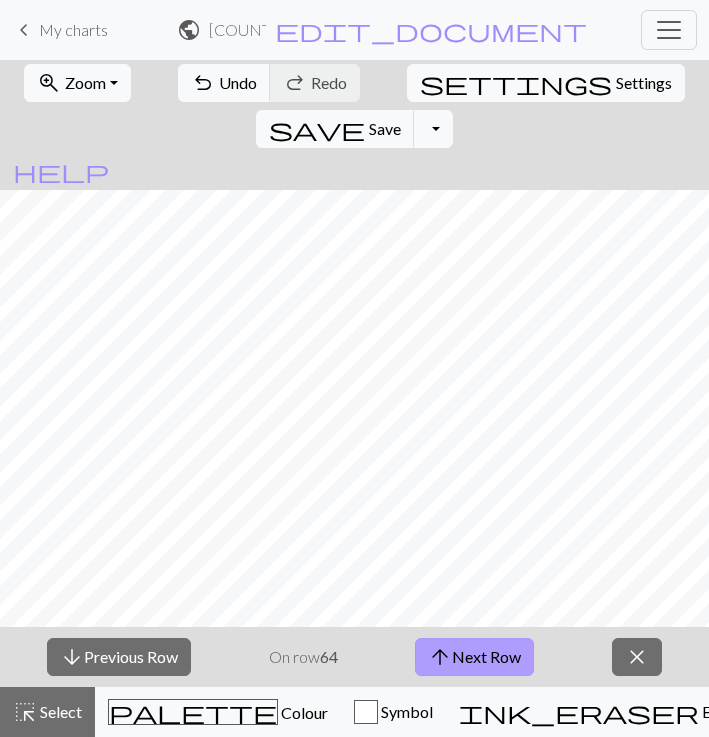 click on "arrow_upward  Next Row" at bounding box center [474, 657] 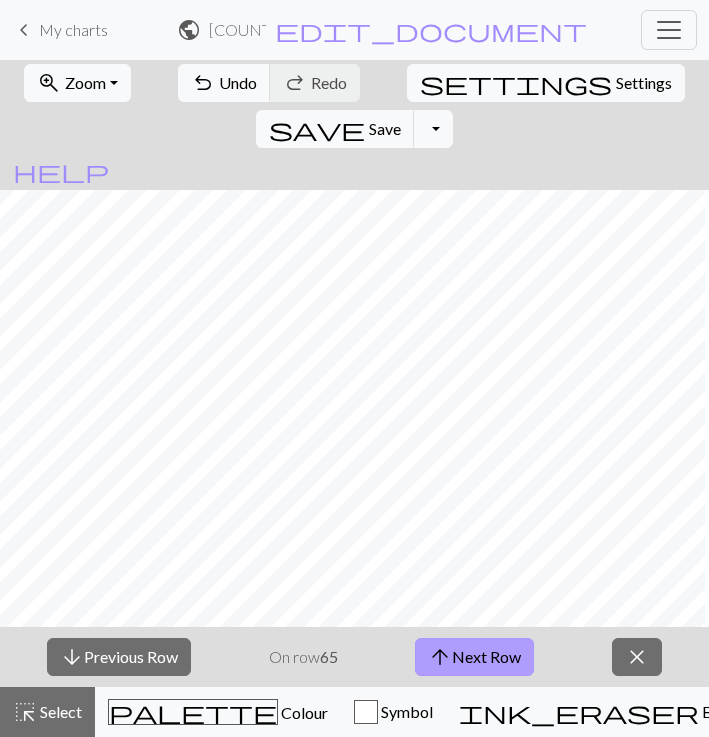scroll, scrollTop: 5, scrollLeft: 150, axis: both 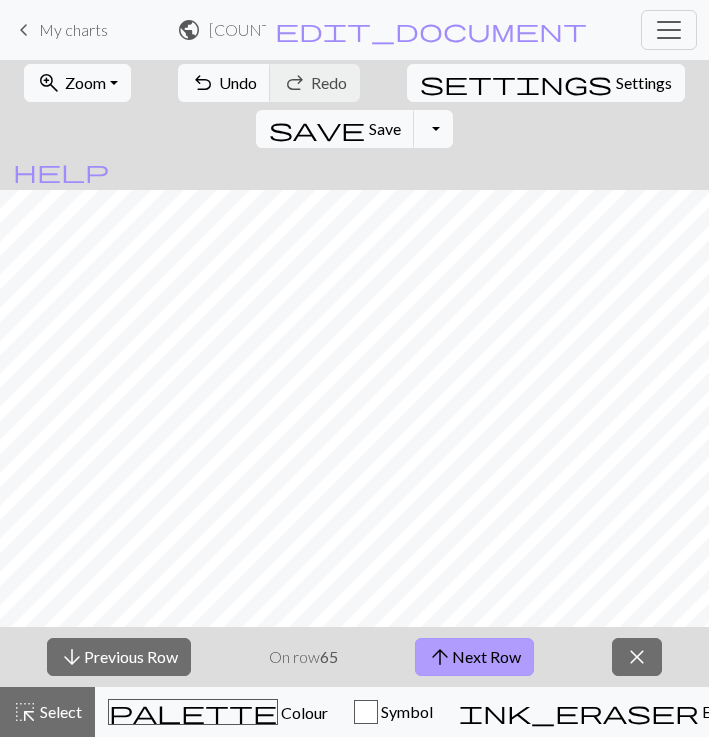 click on "arrow_upward  Next Row" at bounding box center (474, 657) 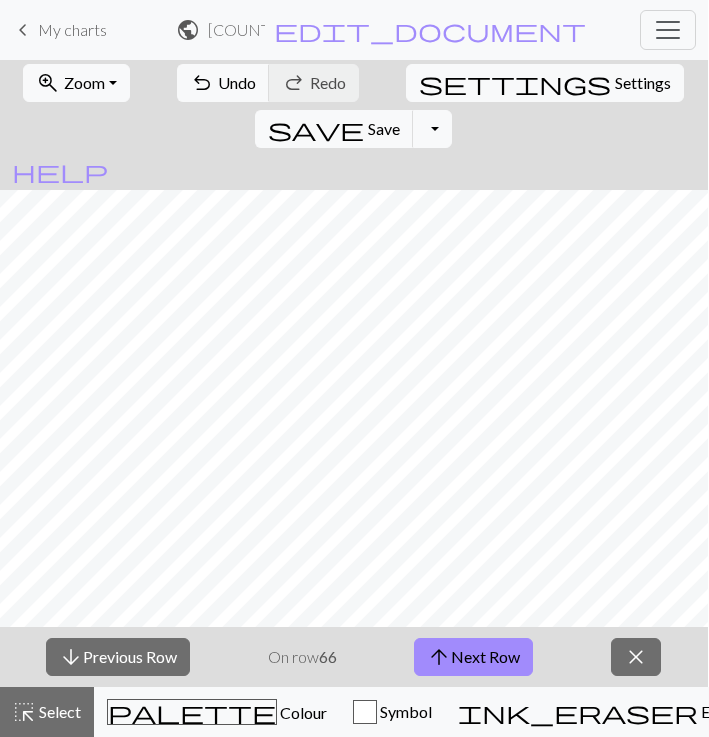scroll, scrollTop: 0, scrollLeft: 0, axis: both 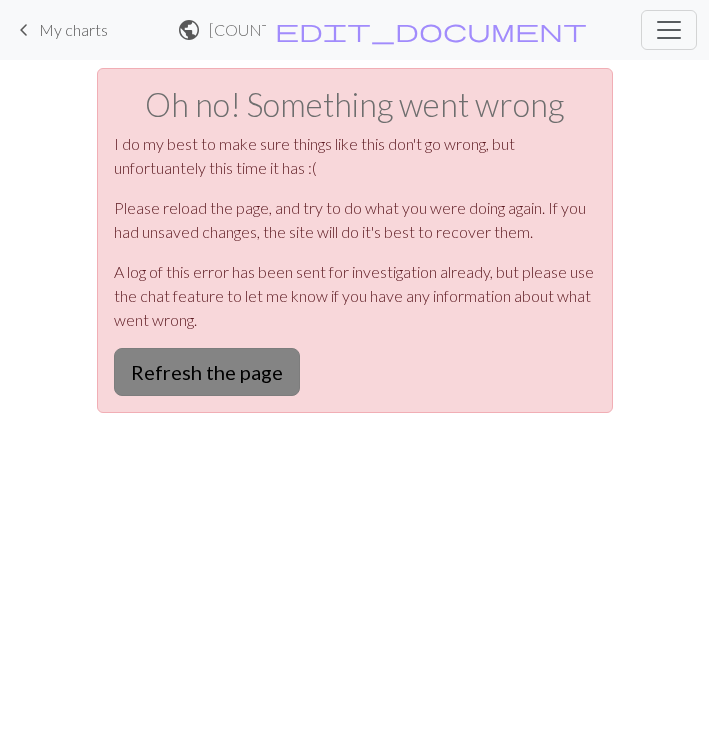 click on "Refresh the page" at bounding box center [207, 372] 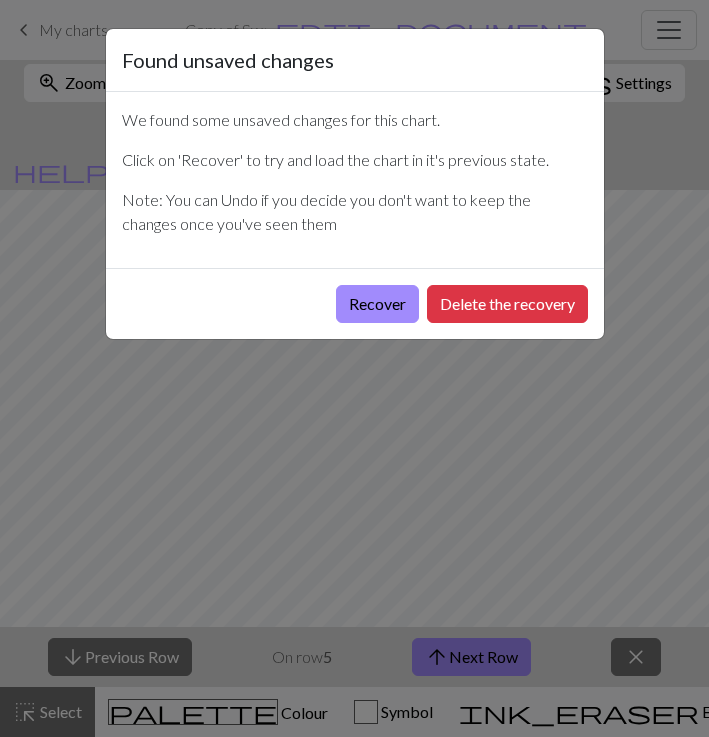 scroll, scrollTop: 0, scrollLeft: 0, axis: both 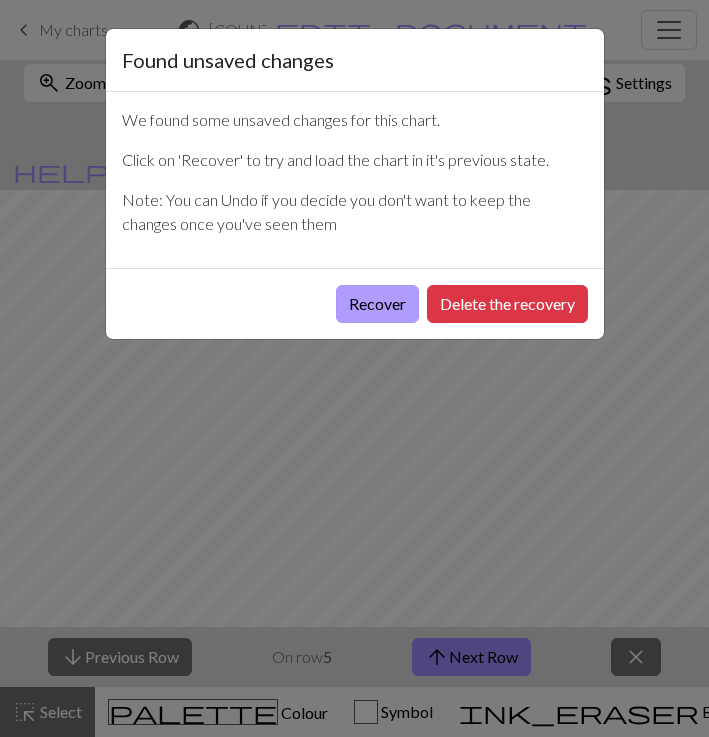 click on "Recover" at bounding box center (377, 304) 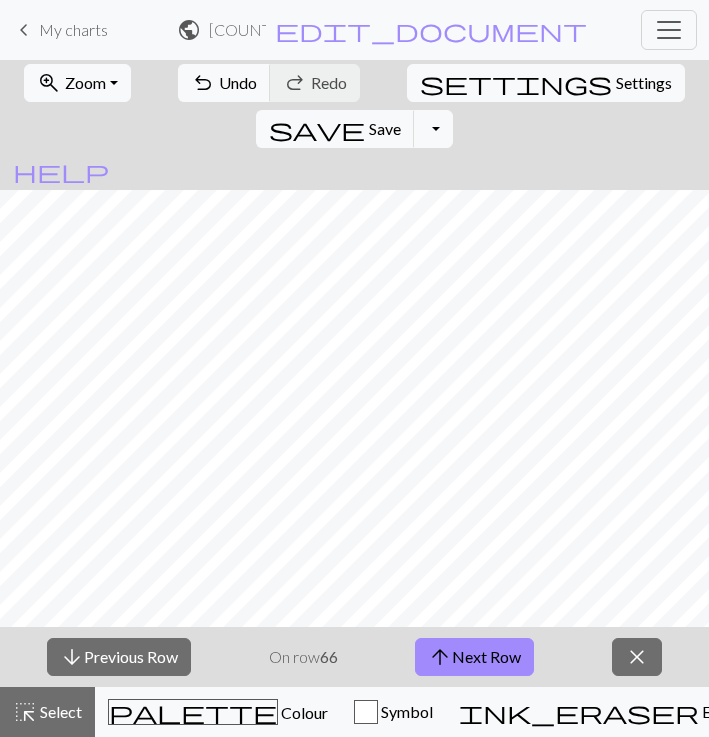 scroll, scrollTop: 804, scrollLeft: 1208, axis: both 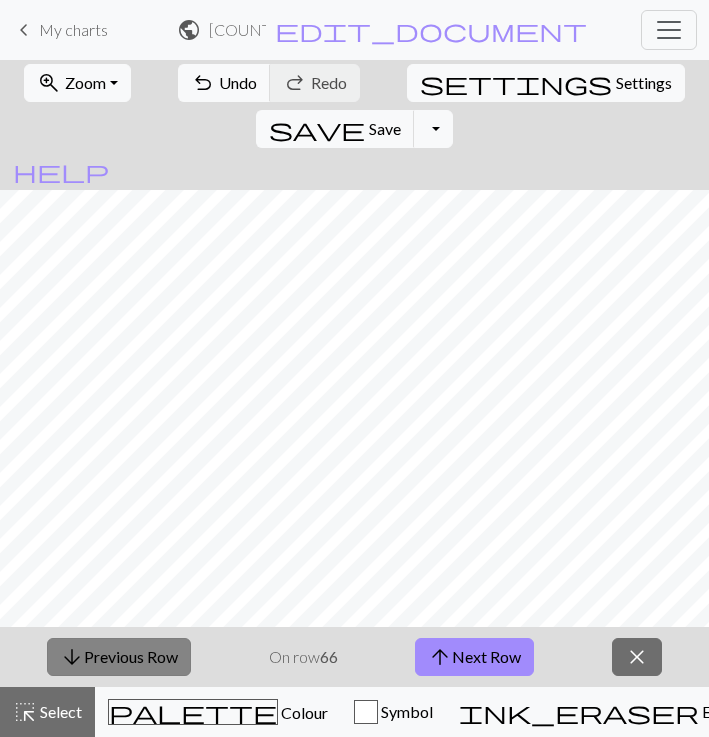 click on "arrow_downward Previous Row" at bounding box center [119, 657] 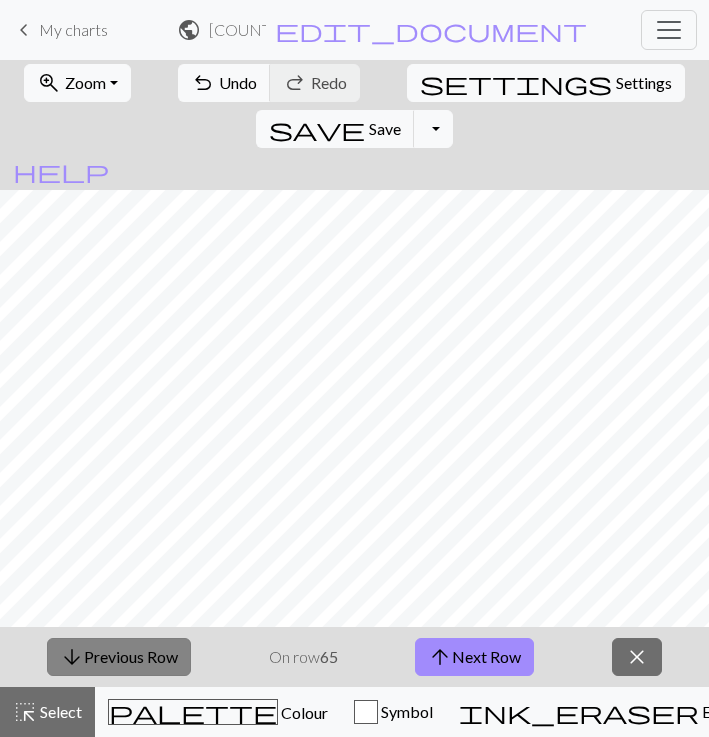 click on "arrow_downward Previous Row" at bounding box center [119, 657] 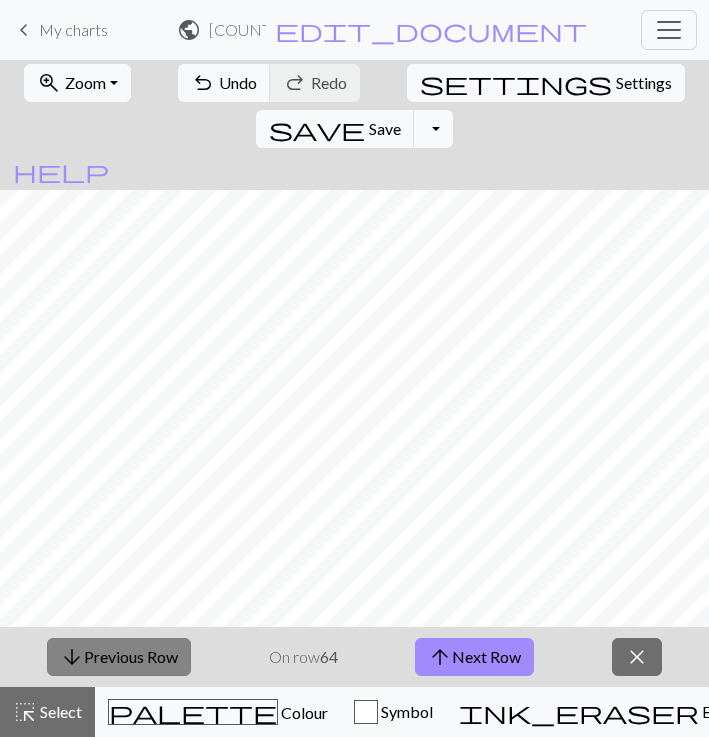 click on "arrow_downward Previous Row" at bounding box center [119, 657] 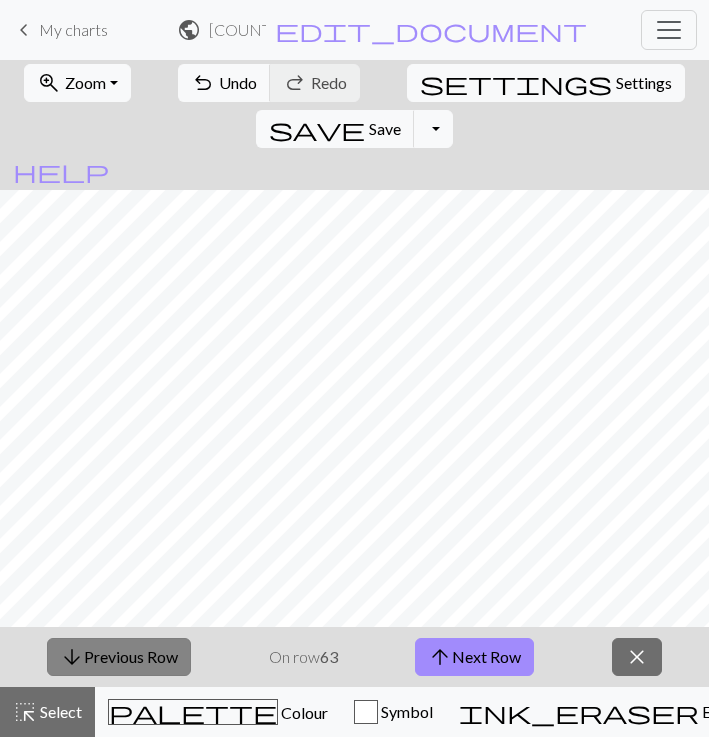 click on "arrow_downward Previous Row" at bounding box center (119, 657) 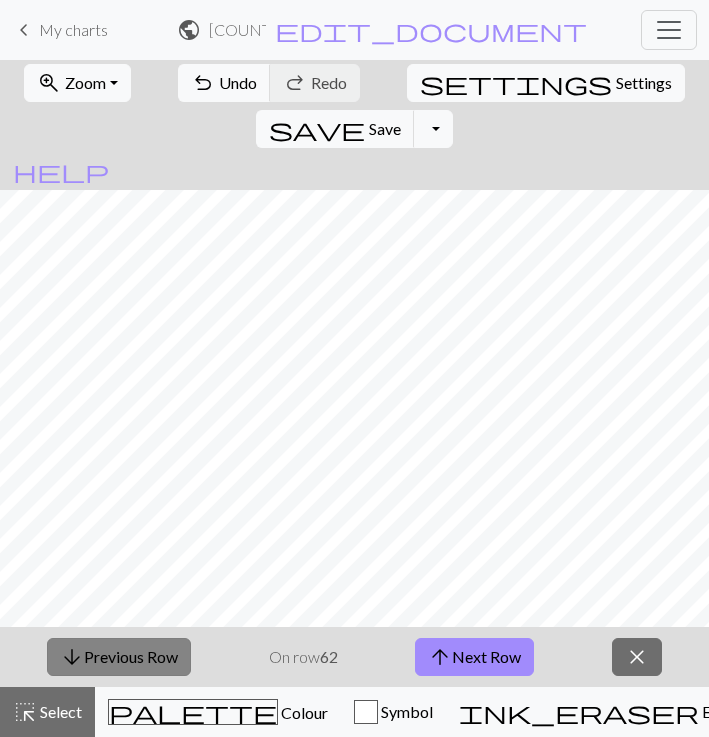 click on "arrow_downward Previous Row" at bounding box center [119, 657] 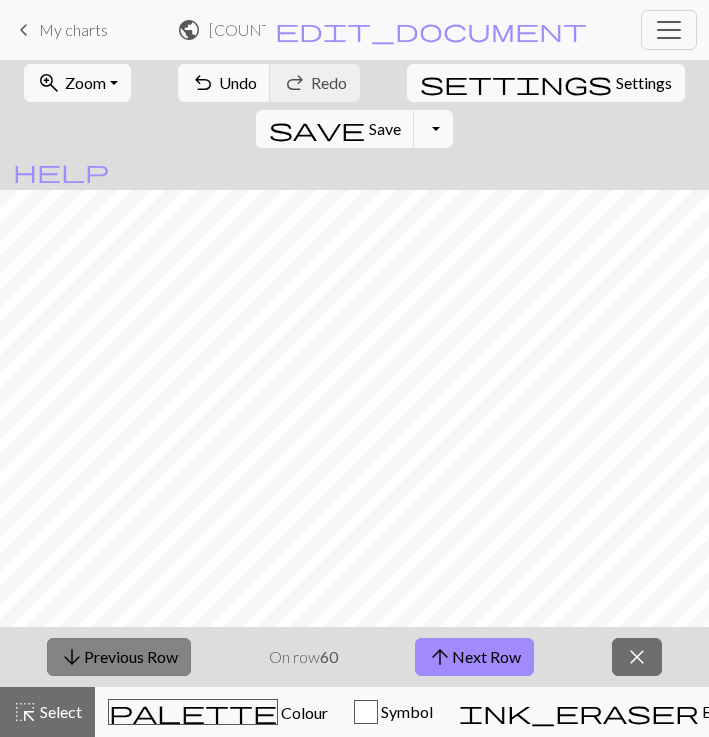 click on "arrow_downward Previous Row" at bounding box center (119, 657) 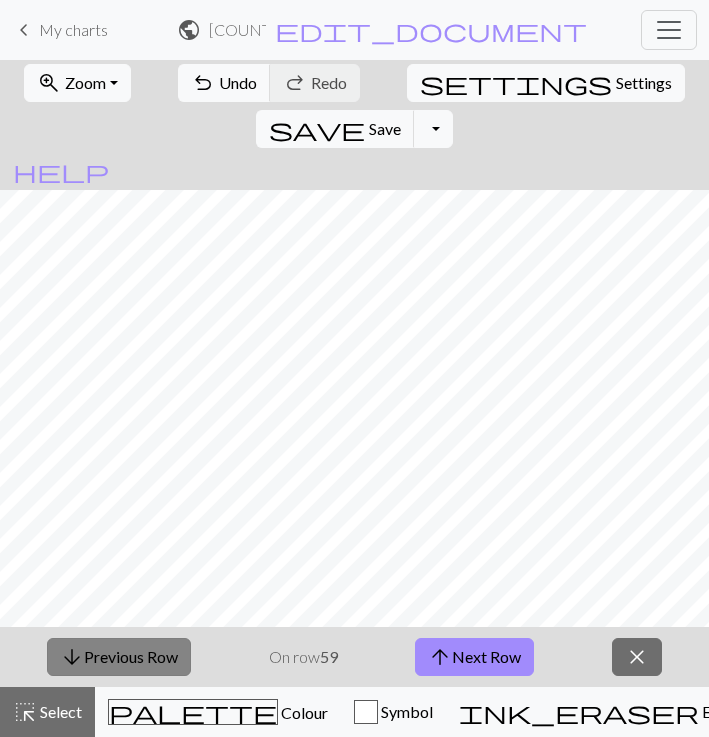 click on "arrow_downward Previous Row" at bounding box center (119, 657) 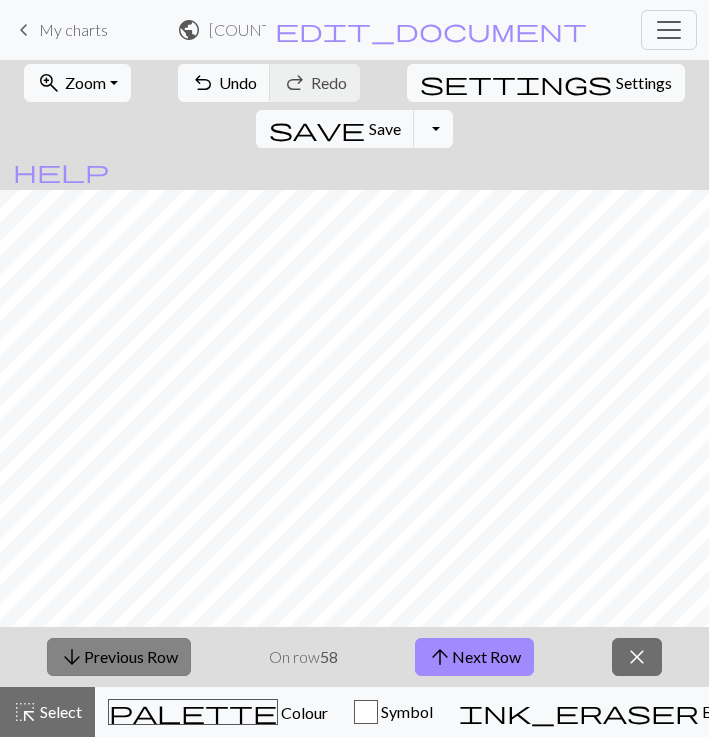 click on "arrow_downward Previous Row" at bounding box center (119, 657) 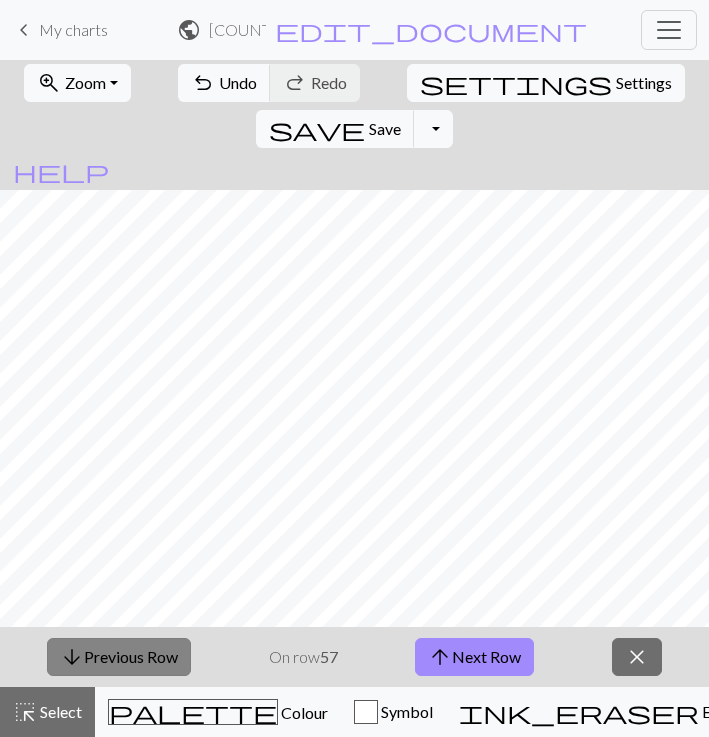 click on "arrow_downward Previous Row" at bounding box center (119, 657) 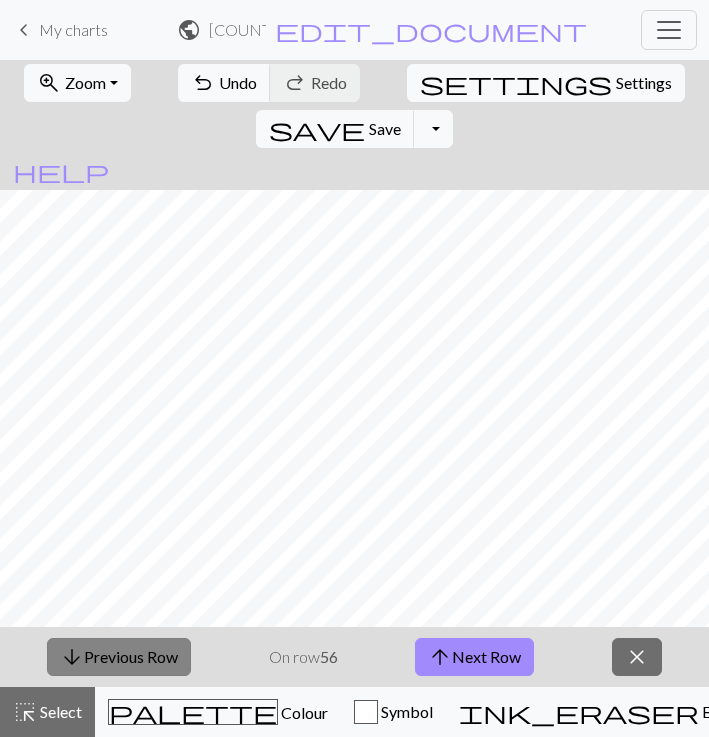 click on "arrow_downward Previous Row" at bounding box center [119, 657] 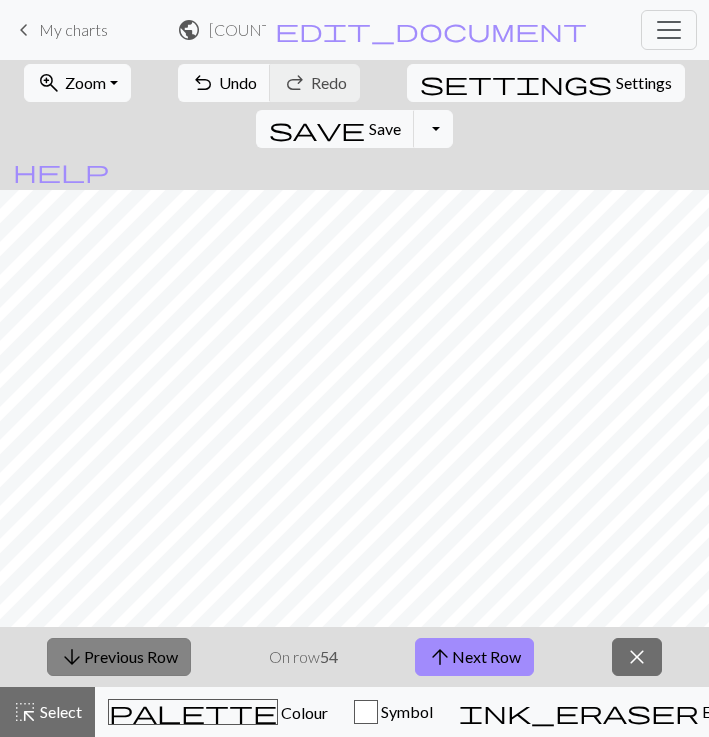 click on "arrow_downward Previous Row" at bounding box center [119, 657] 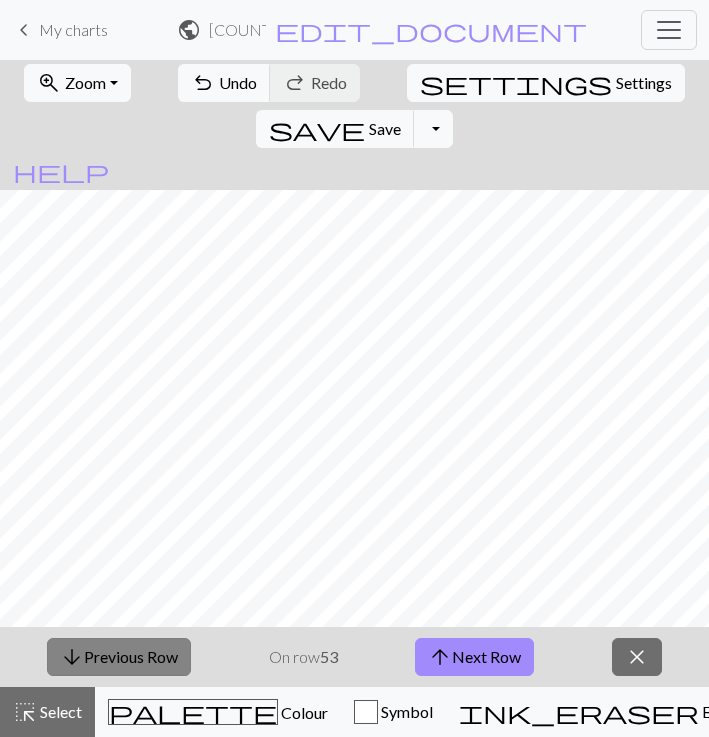 click on "arrow_downward Previous Row" at bounding box center (119, 657) 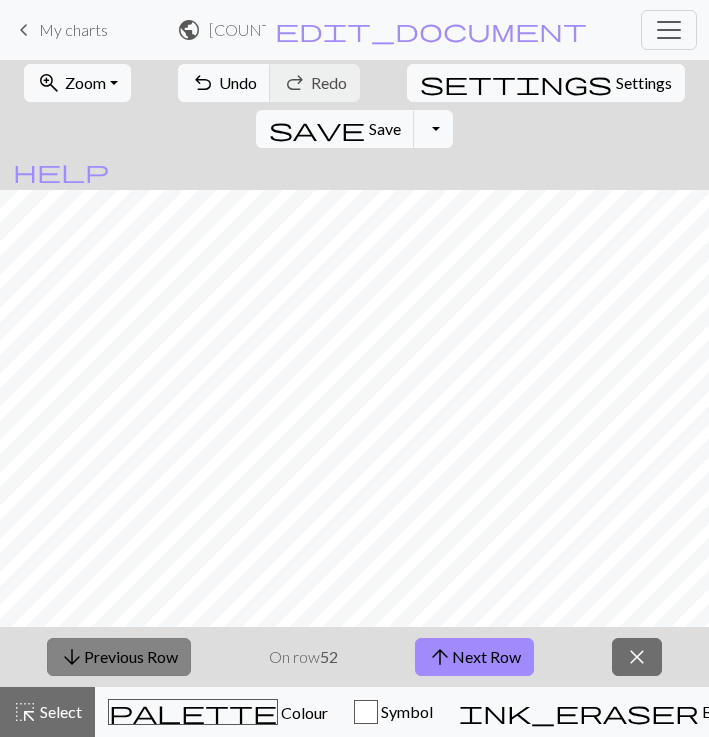 click on "arrow_downward Previous Row" at bounding box center (119, 657) 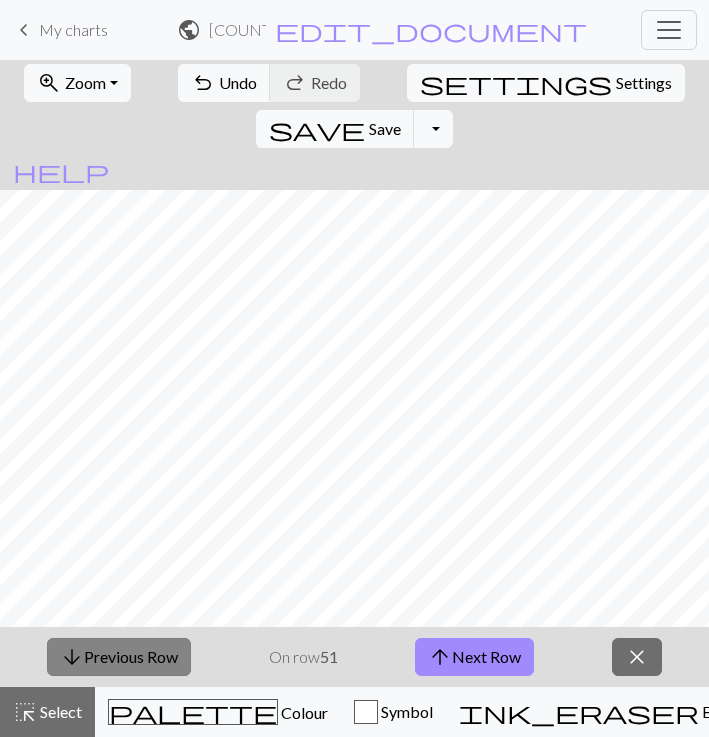click on "arrow_downward Previous Row" at bounding box center (119, 657) 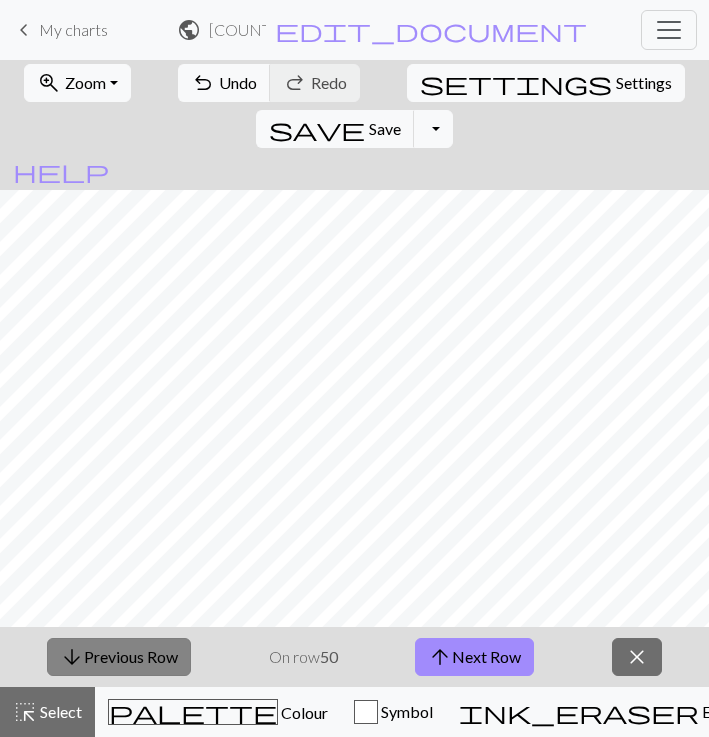 click on "arrow_downward Previous Row" at bounding box center [119, 657] 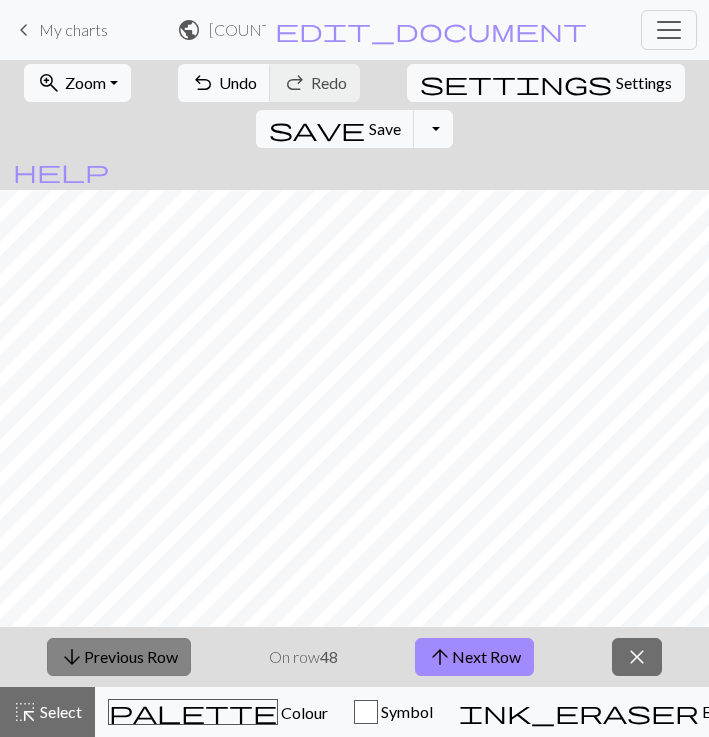 click on "arrow_downward Previous Row" at bounding box center [119, 657] 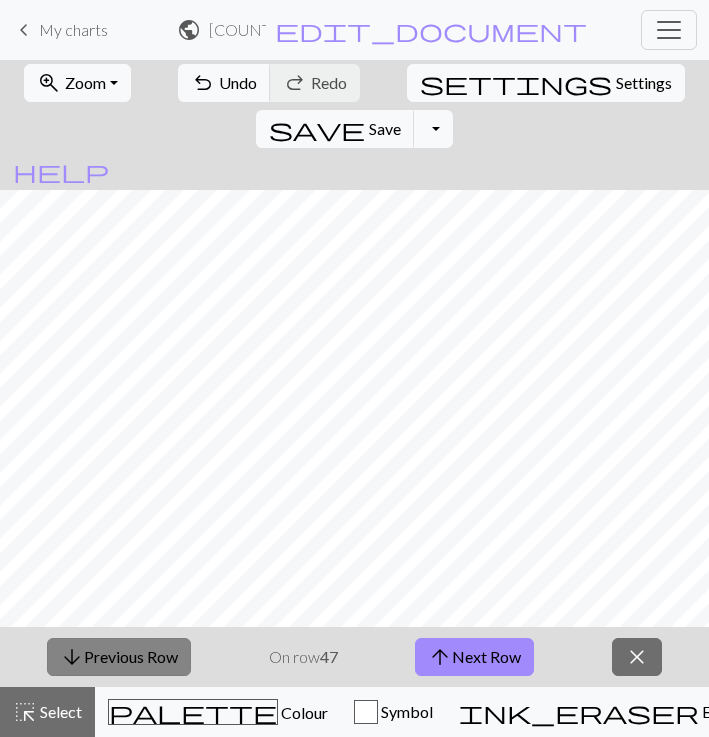 click on "arrow_downward Previous Row" at bounding box center (119, 657) 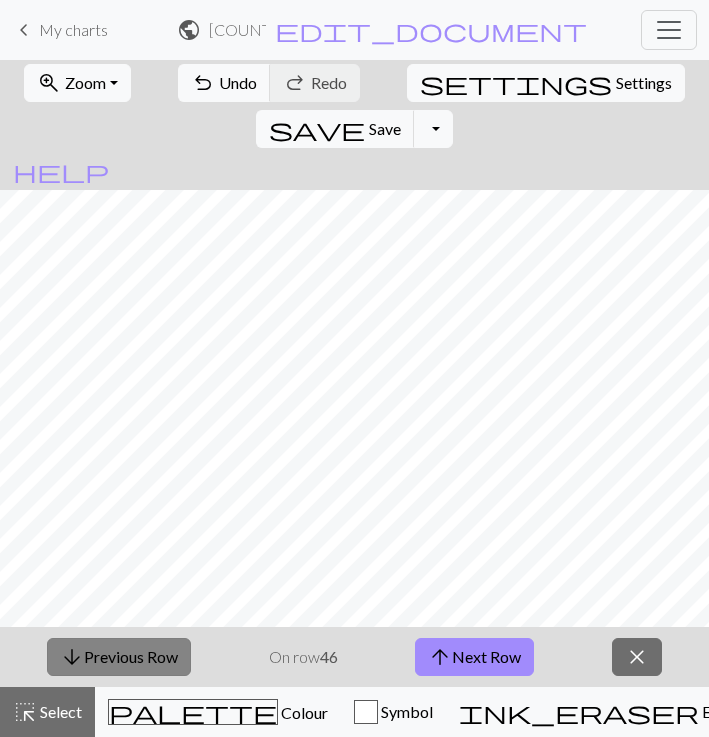 click on "arrow_downward Previous Row" at bounding box center (119, 657) 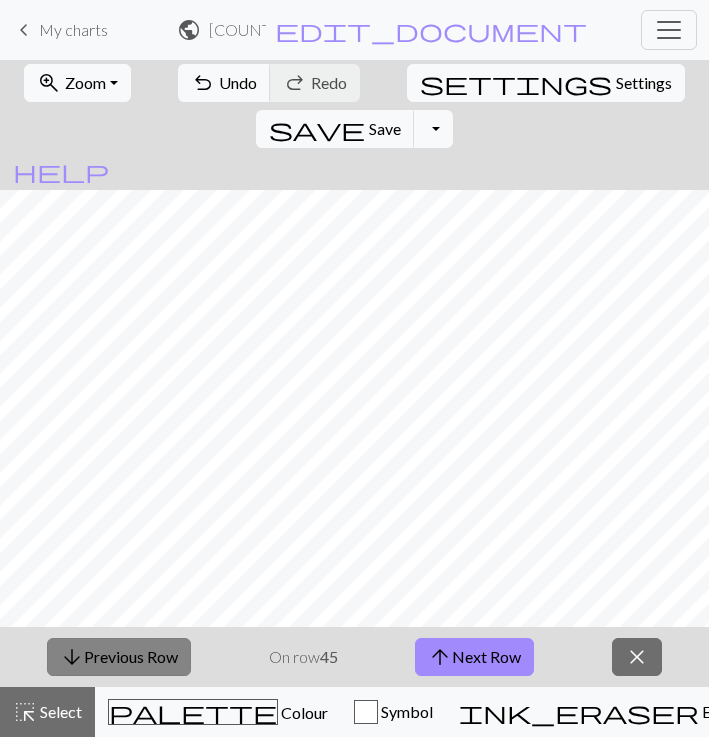 click on "arrow_downward Previous Row" at bounding box center [119, 657] 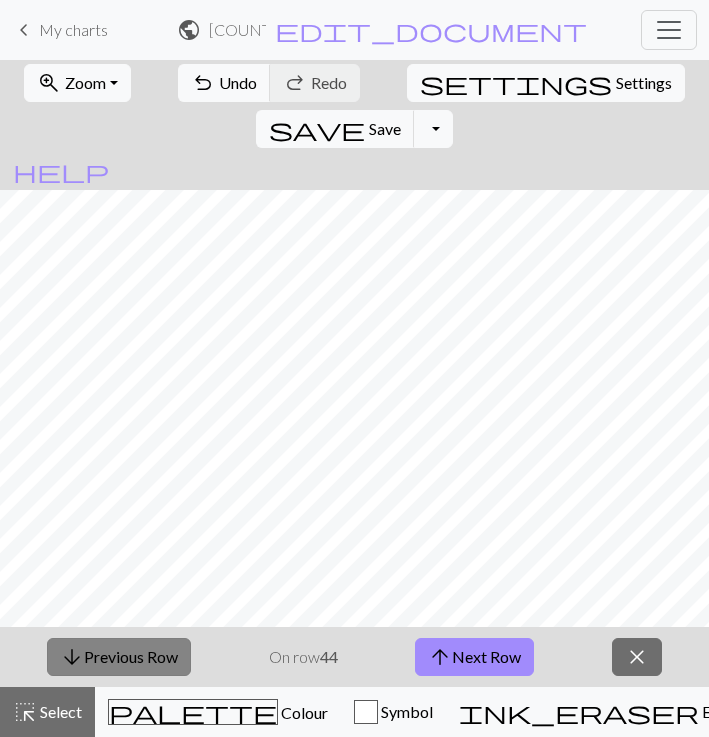 click on "arrow_downward Previous Row" at bounding box center (119, 657) 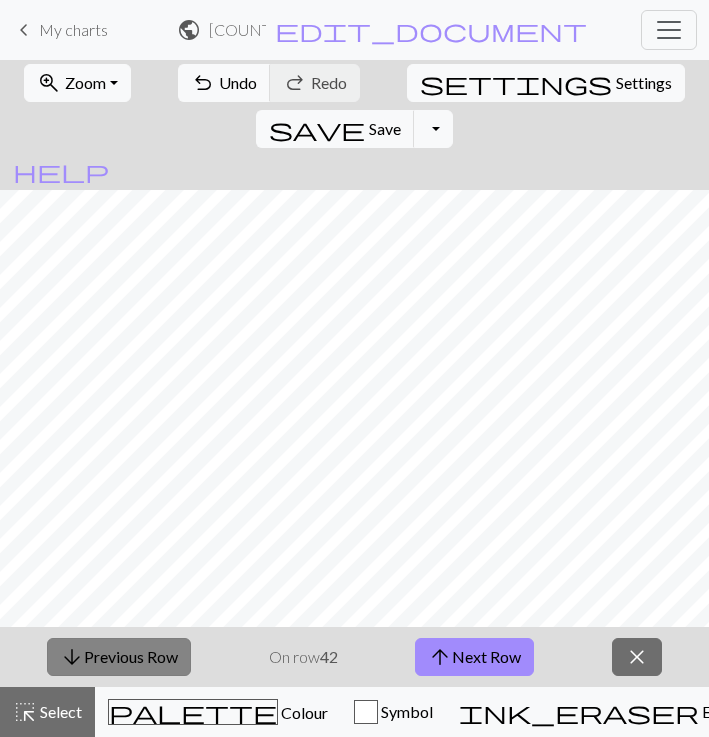 click on "arrow_downward Previous Row" at bounding box center (119, 657) 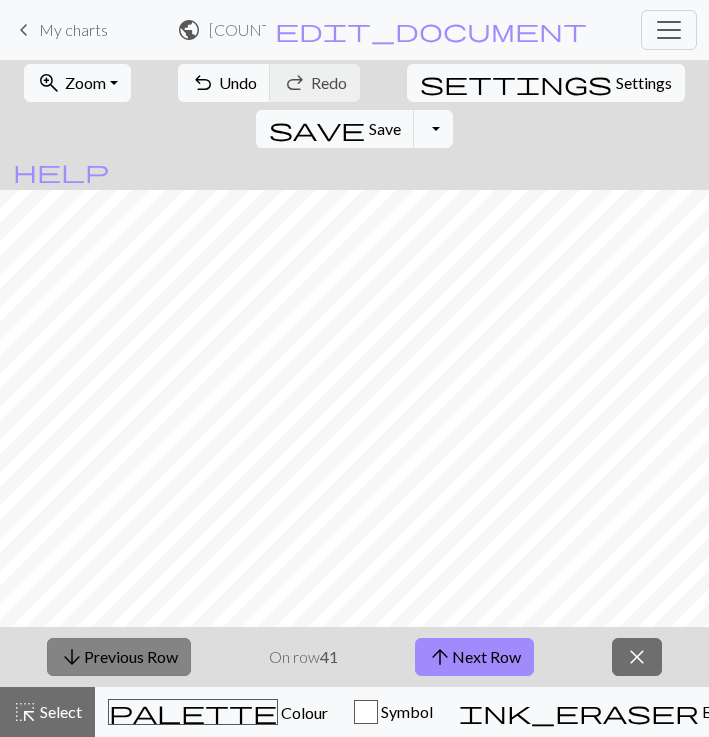 click on "arrow_downward Previous Row" at bounding box center (119, 657) 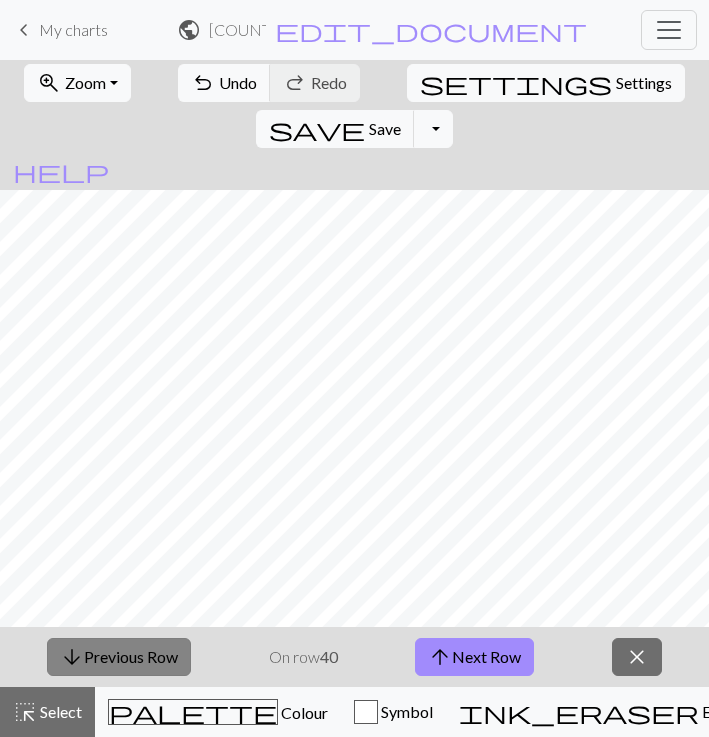 click on "arrow_downward Previous Row" at bounding box center [119, 657] 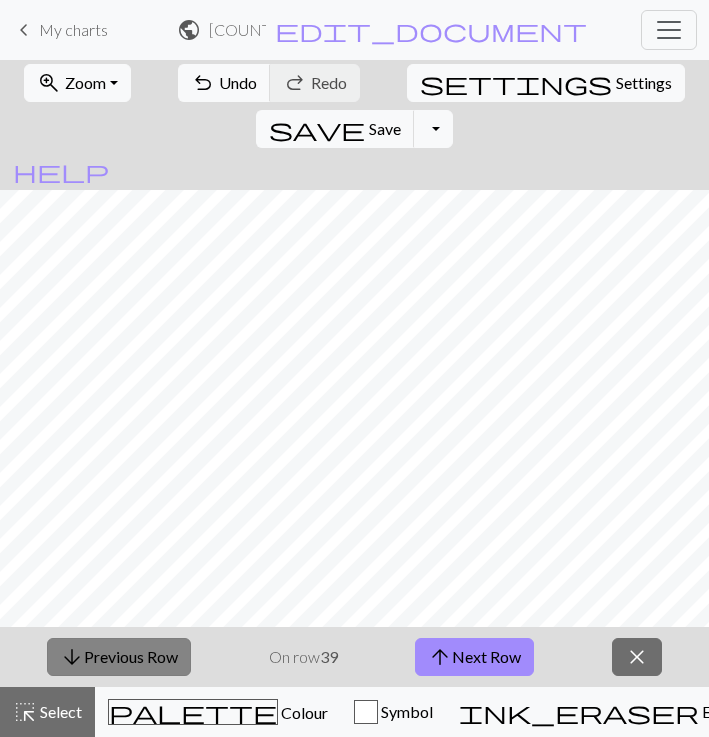 click on "arrow_downward Previous Row" at bounding box center (119, 657) 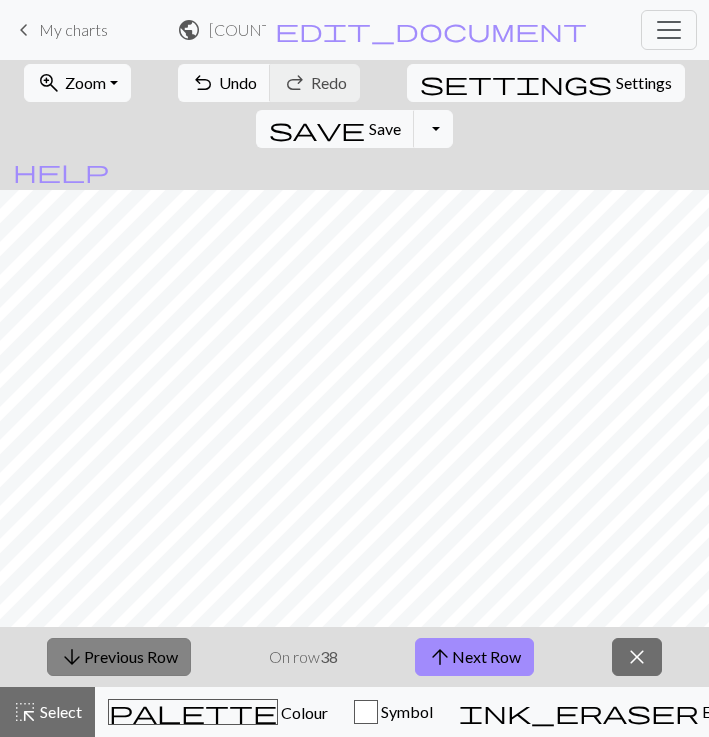 click on "arrow_downward Previous Row" at bounding box center (119, 657) 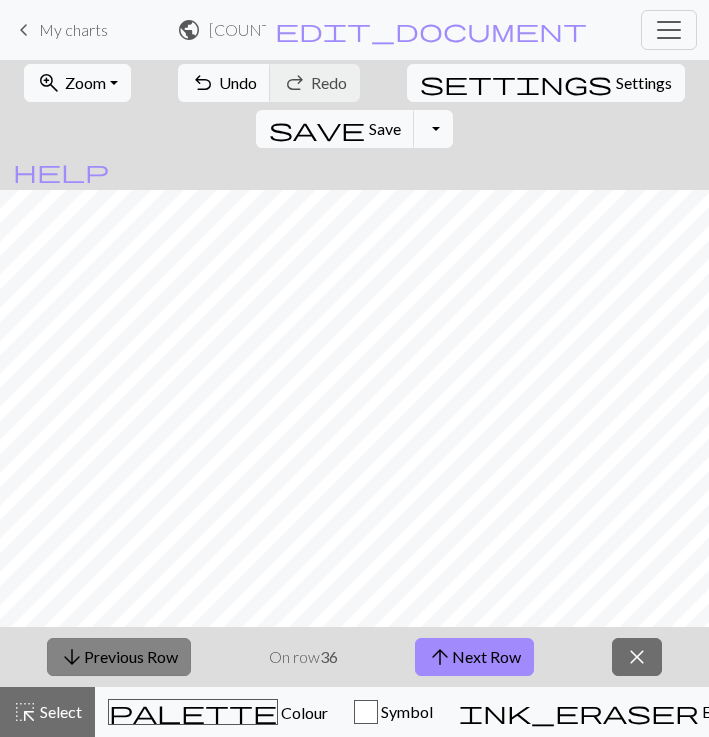 click on "arrow_downward Previous Row" at bounding box center [119, 657] 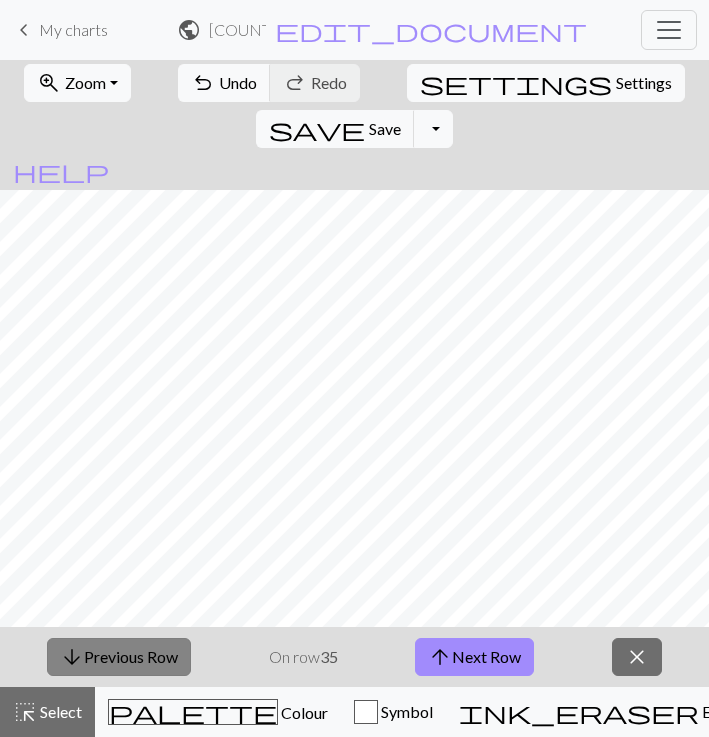 click on "arrow_downward Previous Row" at bounding box center [119, 657] 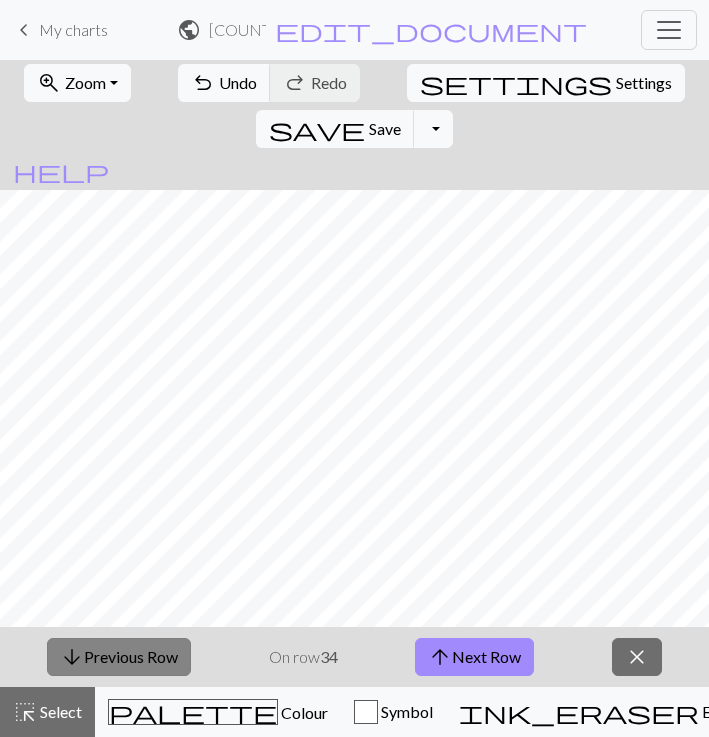 click on "arrow_downward Previous Row" at bounding box center [119, 657] 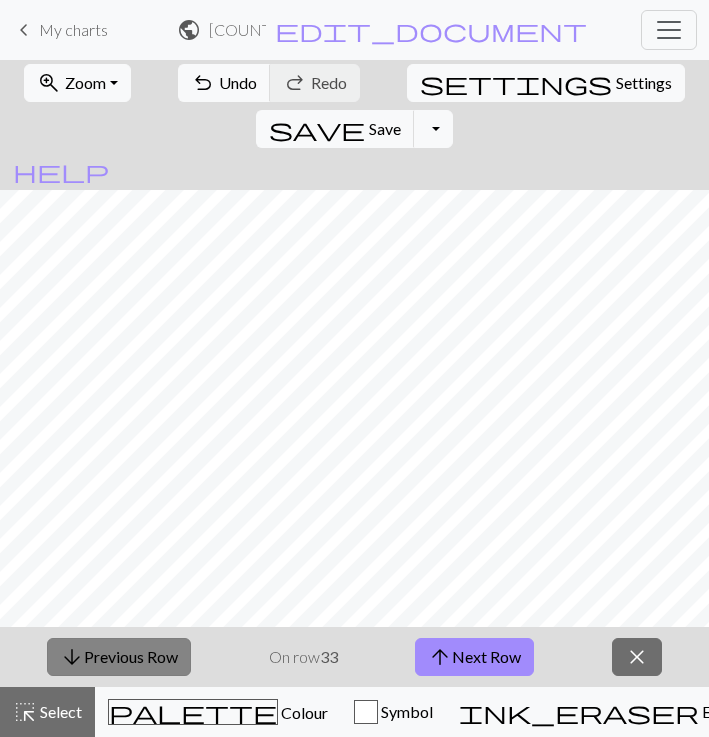 click on "arrow_downward Previous Row" at bounding box center (119, 657) 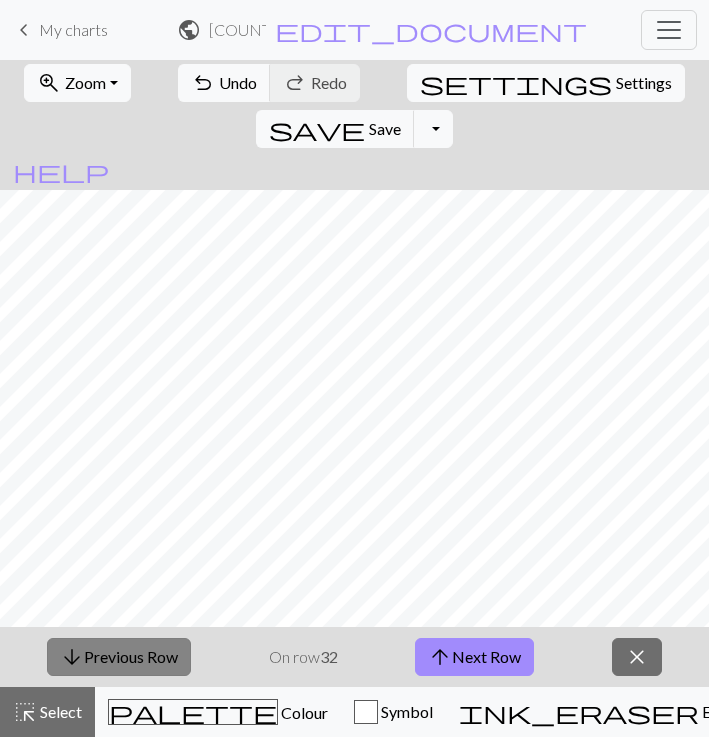 click on "arrow_downward Previous Row" at bounding box center (119, 657) 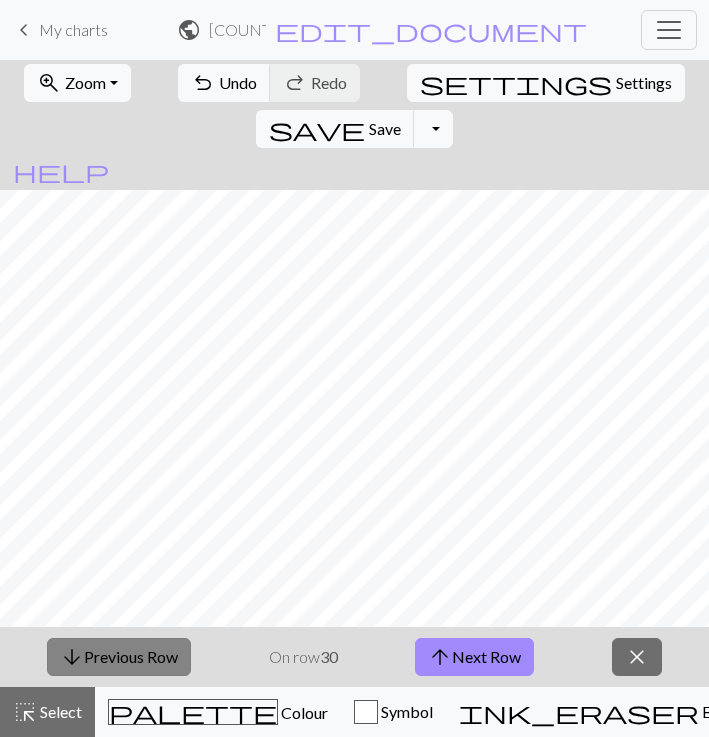 click on "arrow_downward Previous Row" at bounding box center [119, 657] 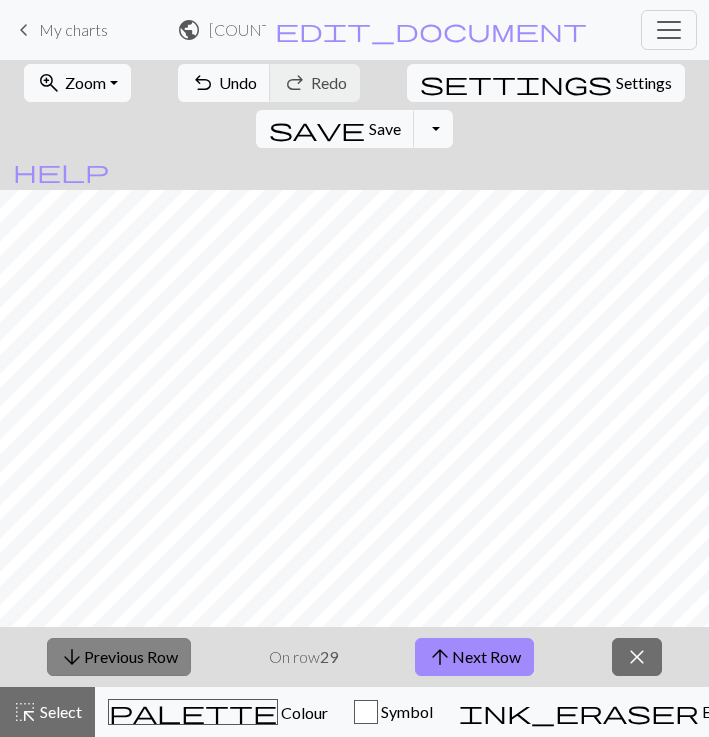 click on "arrow_downward Previous Row" at bounding box center (119, 657) 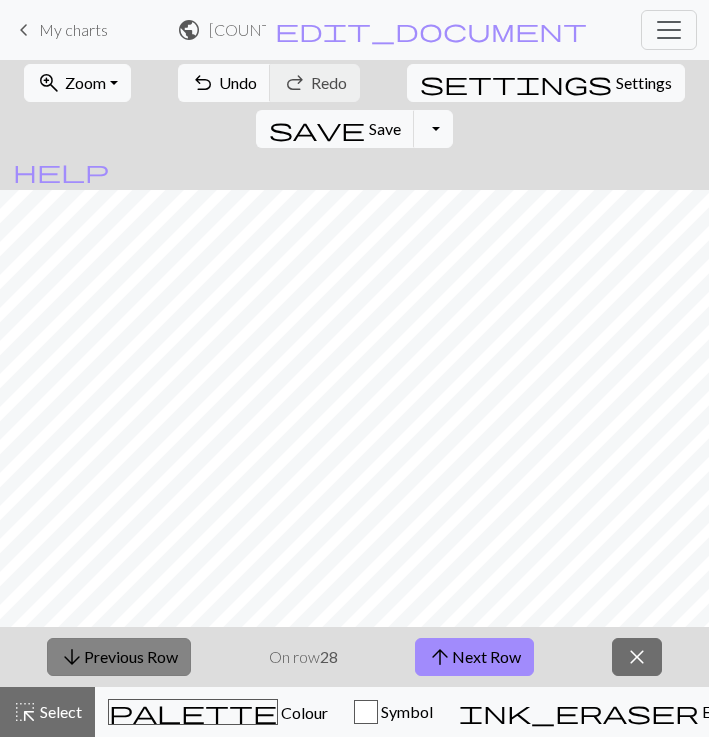 click on "arrow_downward Previous Row" at bounding box center [119, 657] 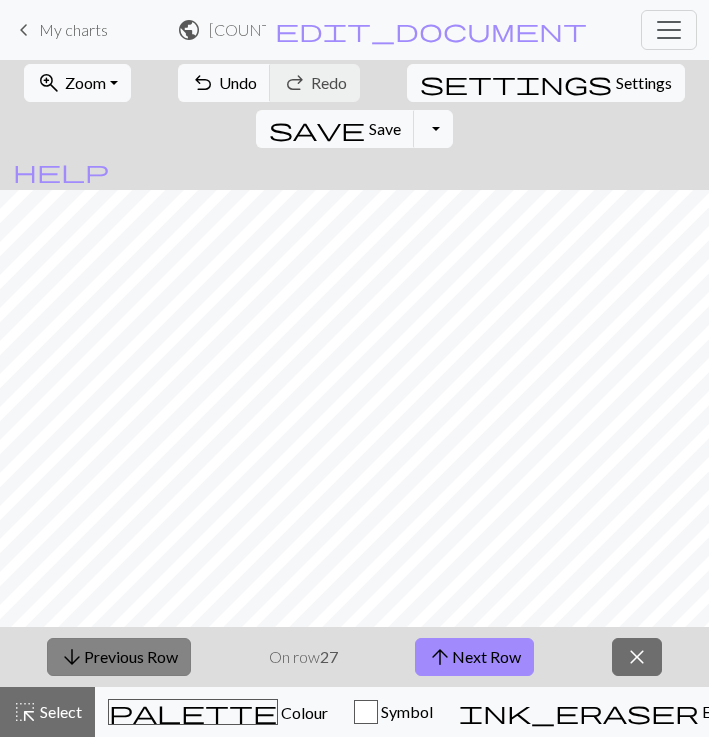 click on "arrow_downward Previous Row" at bounding box center (119, 657) 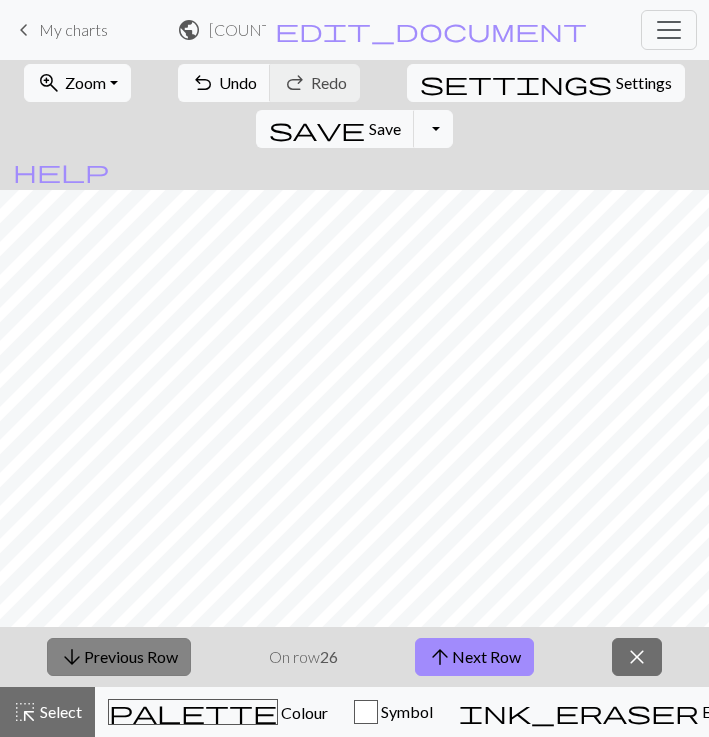click on "arrow_downward Previous Row" at bounding box center [119, 657] 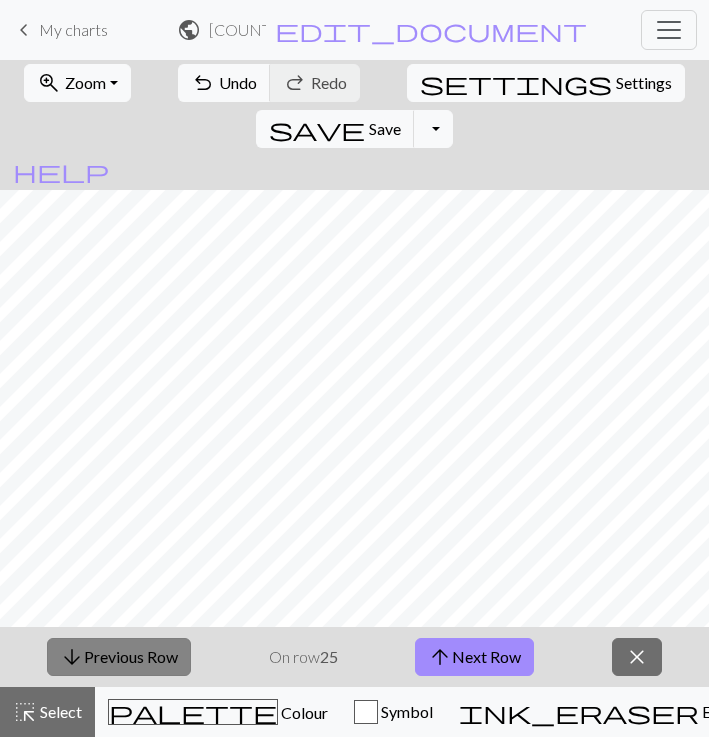 click on "arrow_downward Previous Row" at bounding box center [119, 657] 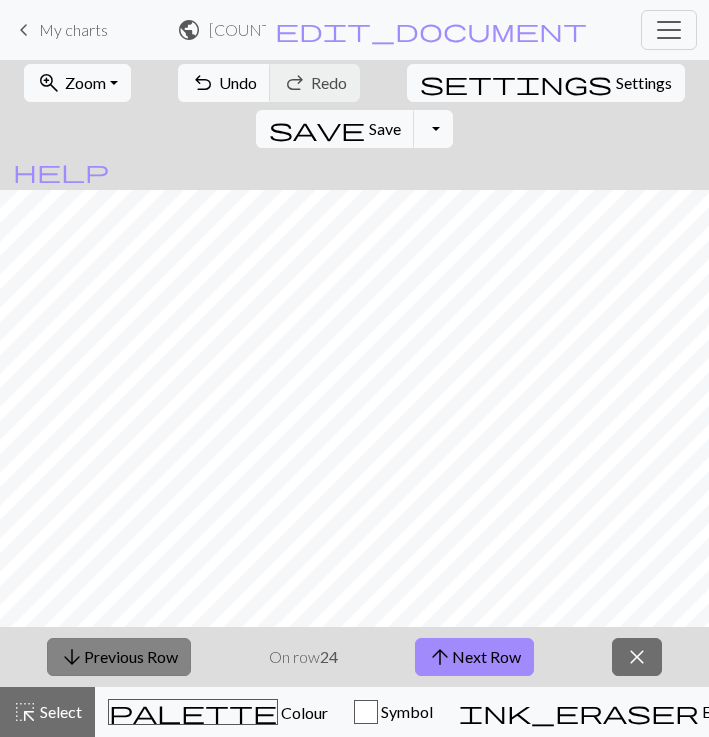 click on "arrow_downward Previous Row" at bounding box center [119, 657] 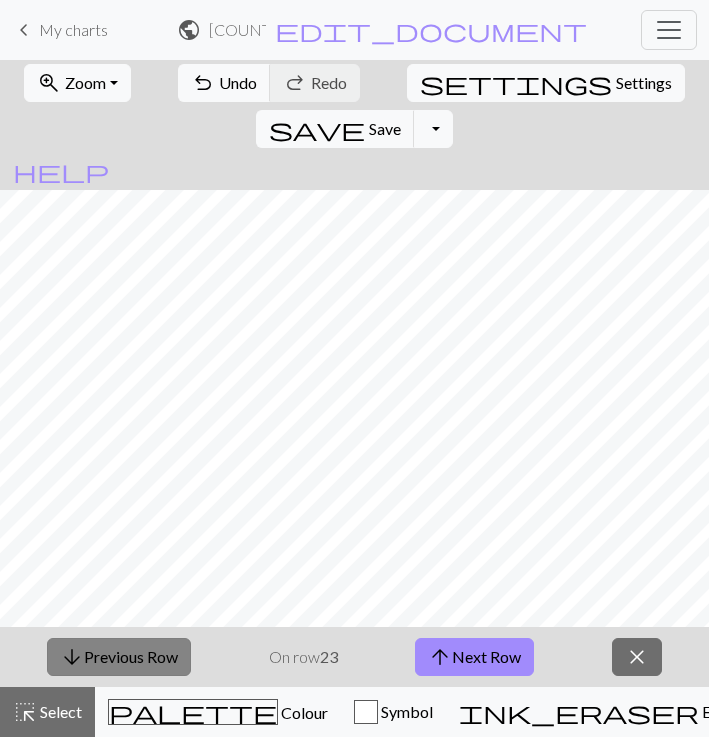 click on "arrow_downward Previous Row" at bounding box center (119, 657) 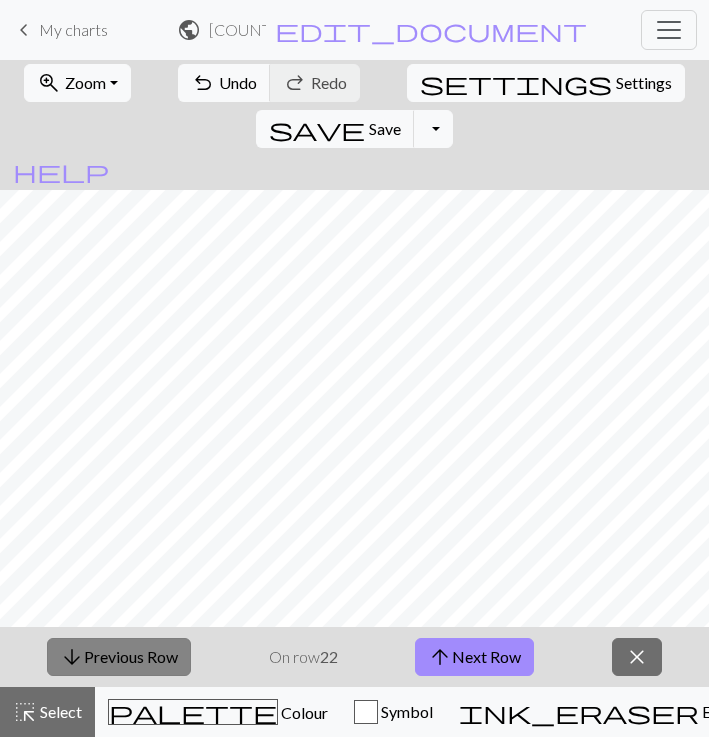 click on "arrow_downward Previous Row" at bounding box center (119, 657) 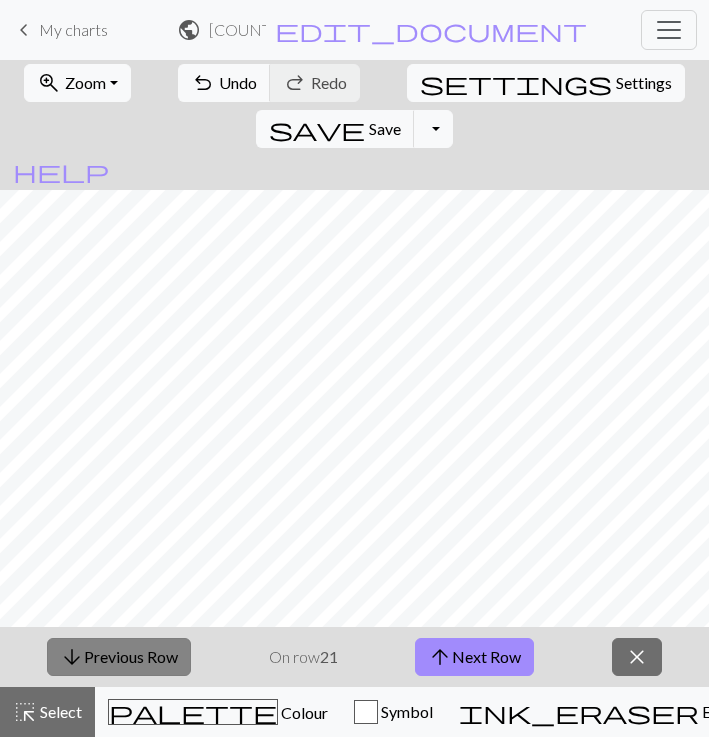 click on "arrow_downward Previous Row" at bounding box center (119, 657) 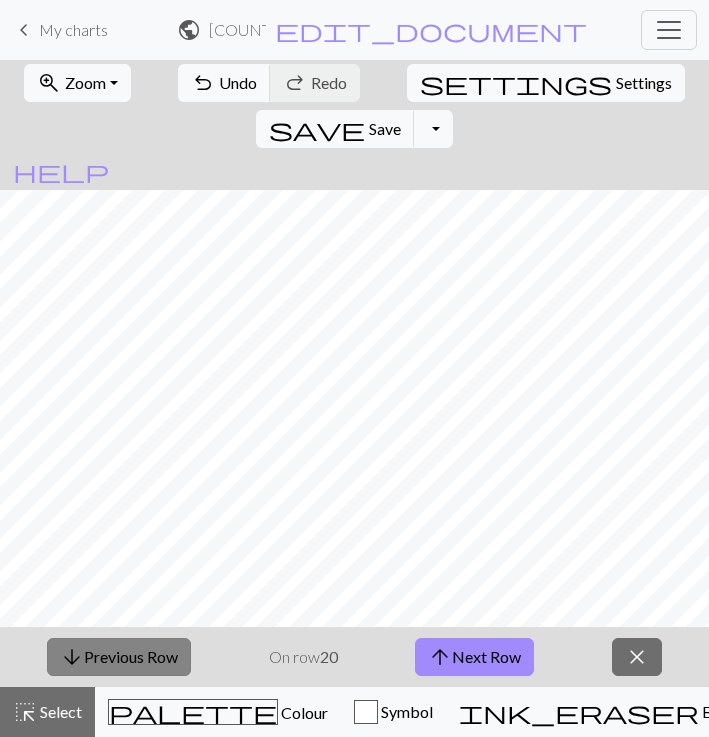 click on "arrow_downward Previous Row" at bounding box center [119, 657] 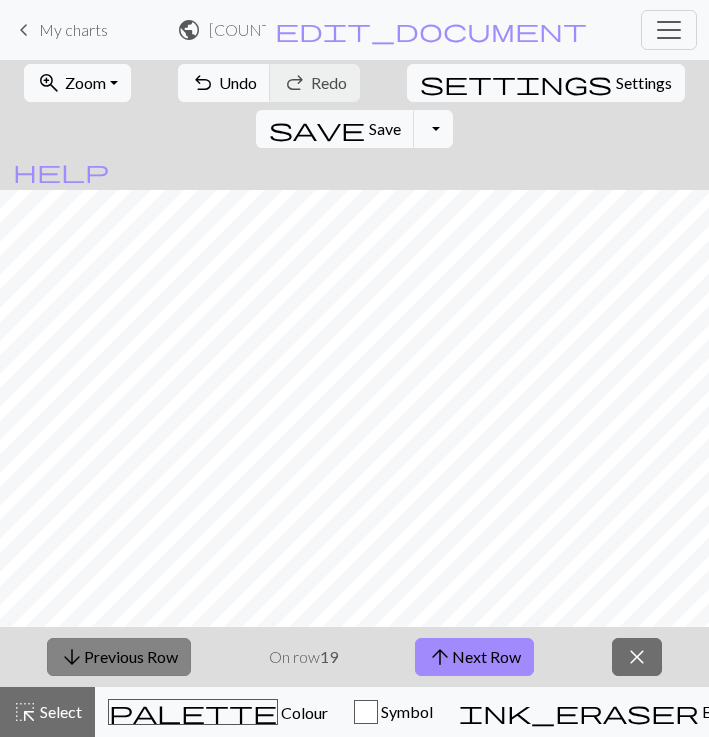click on "arrow_downward Previous Row" at bounding box center (119, 657) 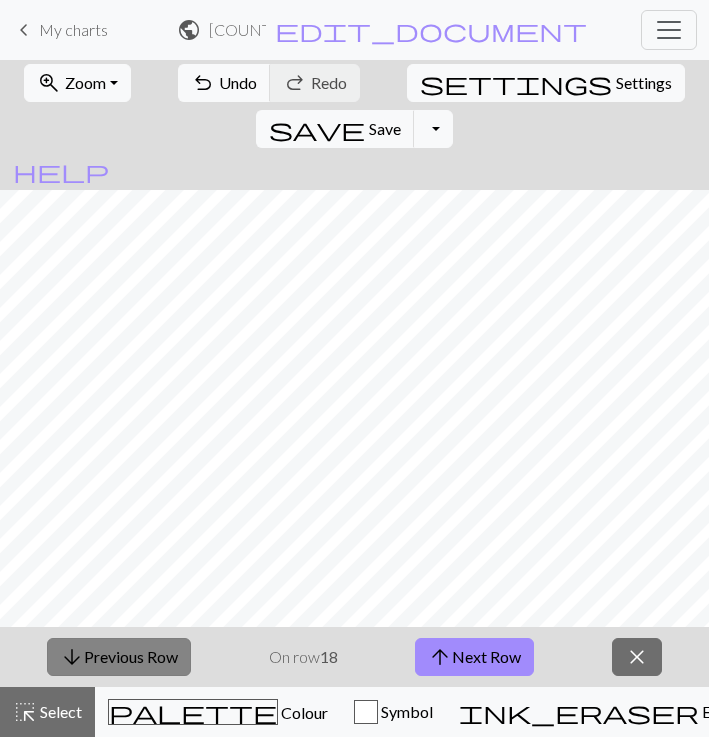 click on "arrow_downward Previous Row" at bounding box center (119, 657) 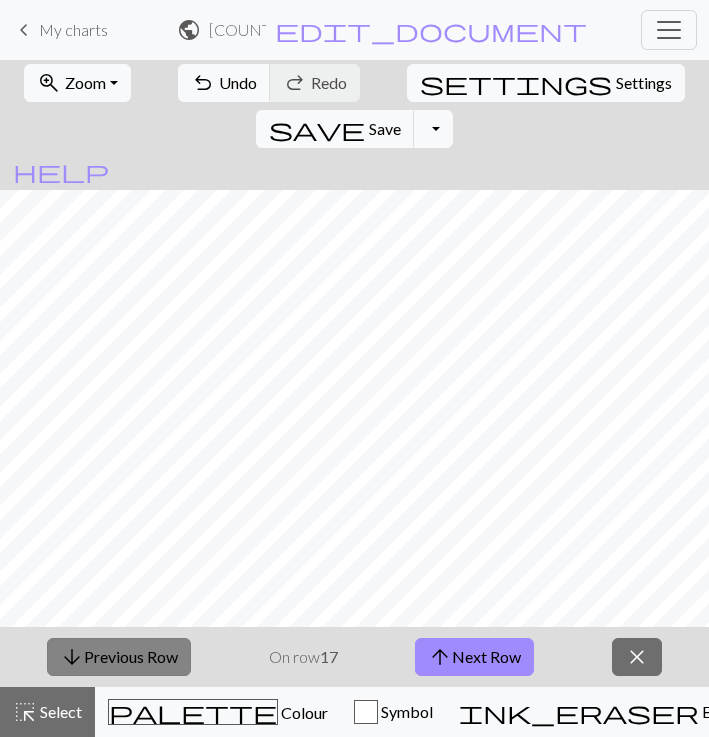 click on "arrow_downward Previous Row" at bounding box center (119, 657) 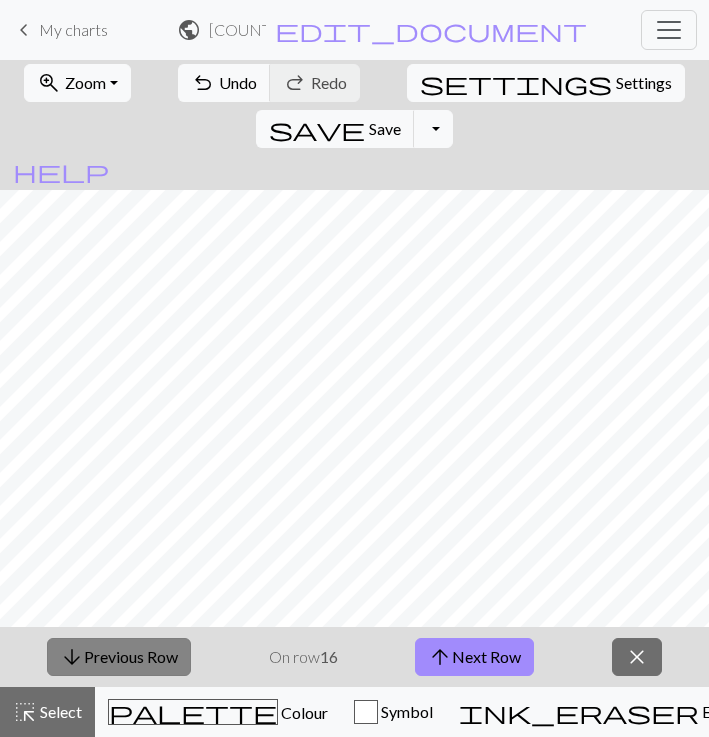 click on "arrow_downward Previous Row" at bounding box center (119, 657) 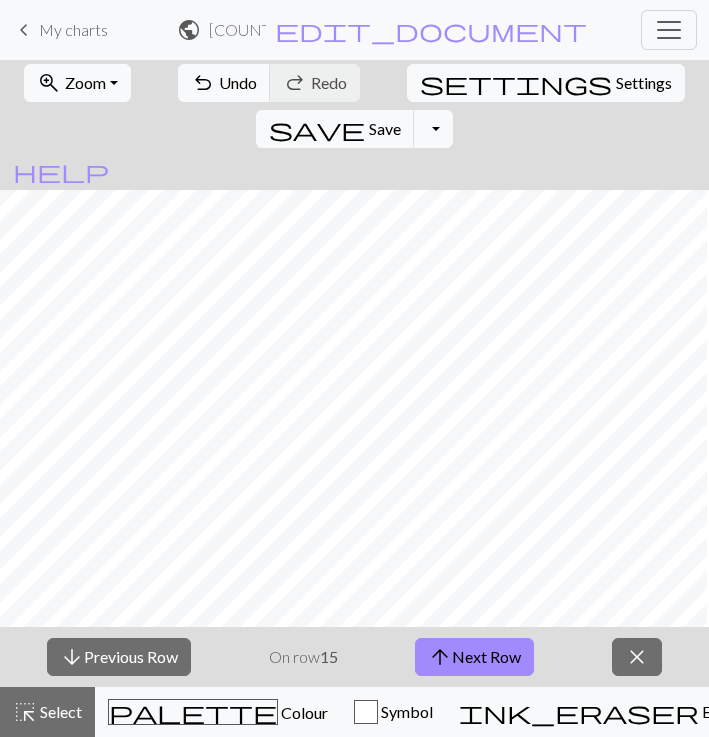 scroll, scrollTop: 810, scrollLeft: 132, axis: both 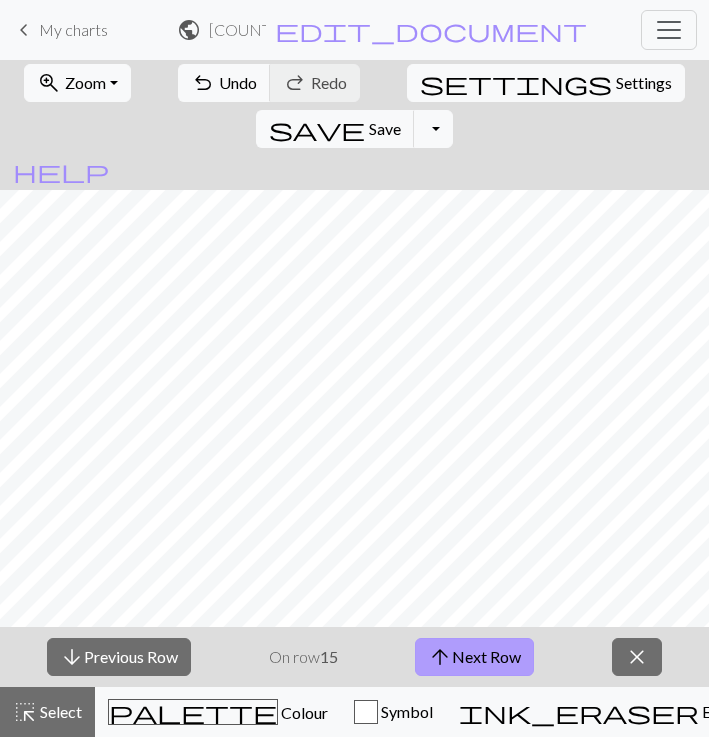 click on "arrow_upward  Next Row" at bounding box center [474, 657] 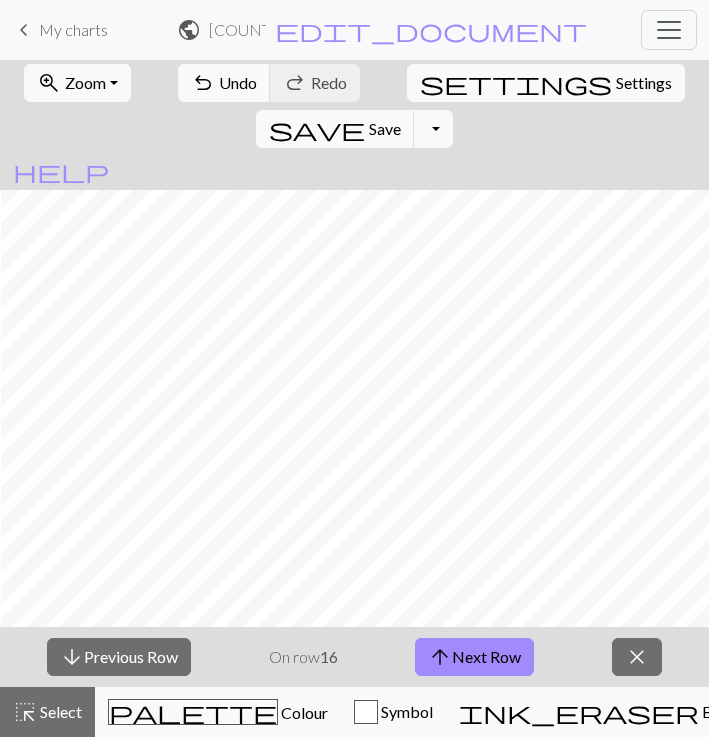 scroll, scrollTop: 819, scrollLeft: 1208, axis: both 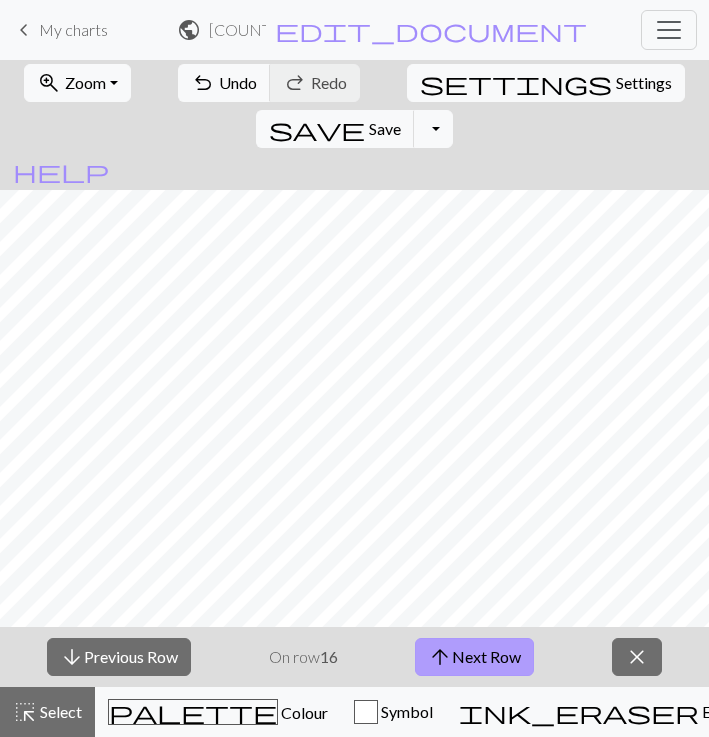 click on "arrow_upward  Next Row" at bounding box center (474, 657) 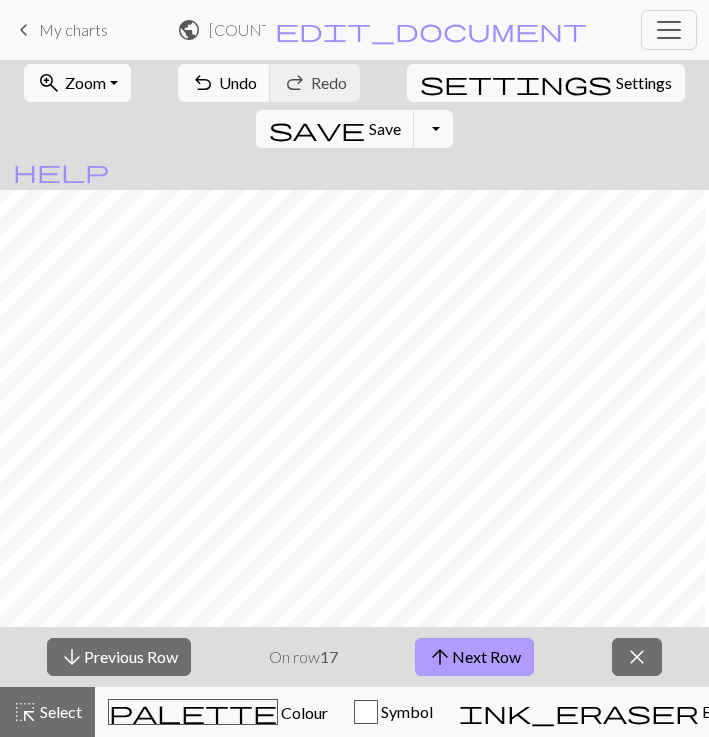 scroll, scrollTop: 800, scrollLeft: 136, axis: both 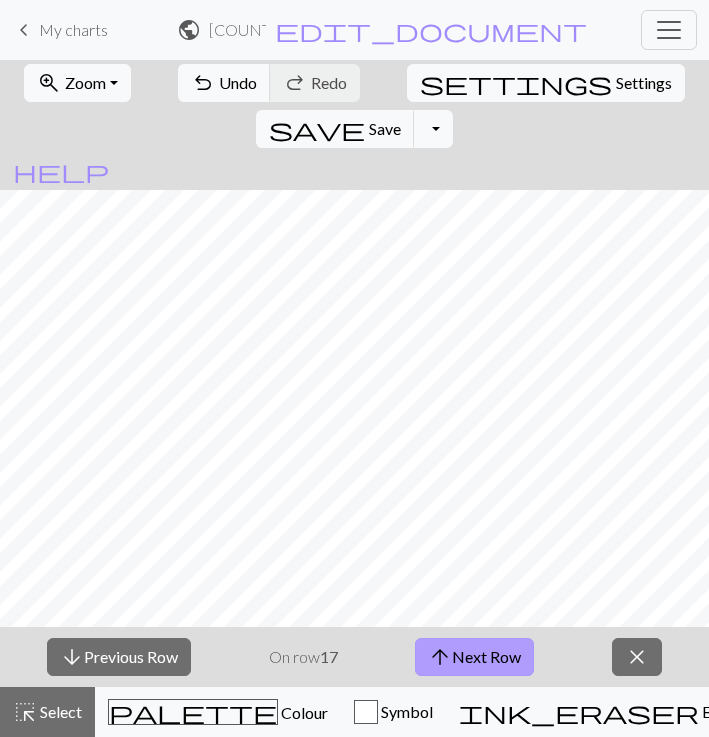 click on "arrow_upward  Next Row" at bounding box center (474, 657) 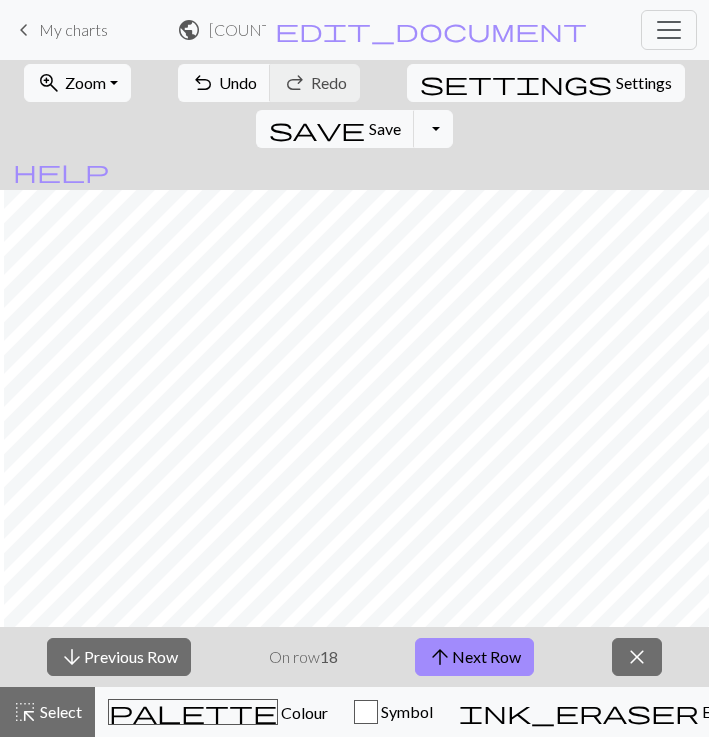 scroll, scrollTop: 799, scrollLeft: 1210, axis: both 